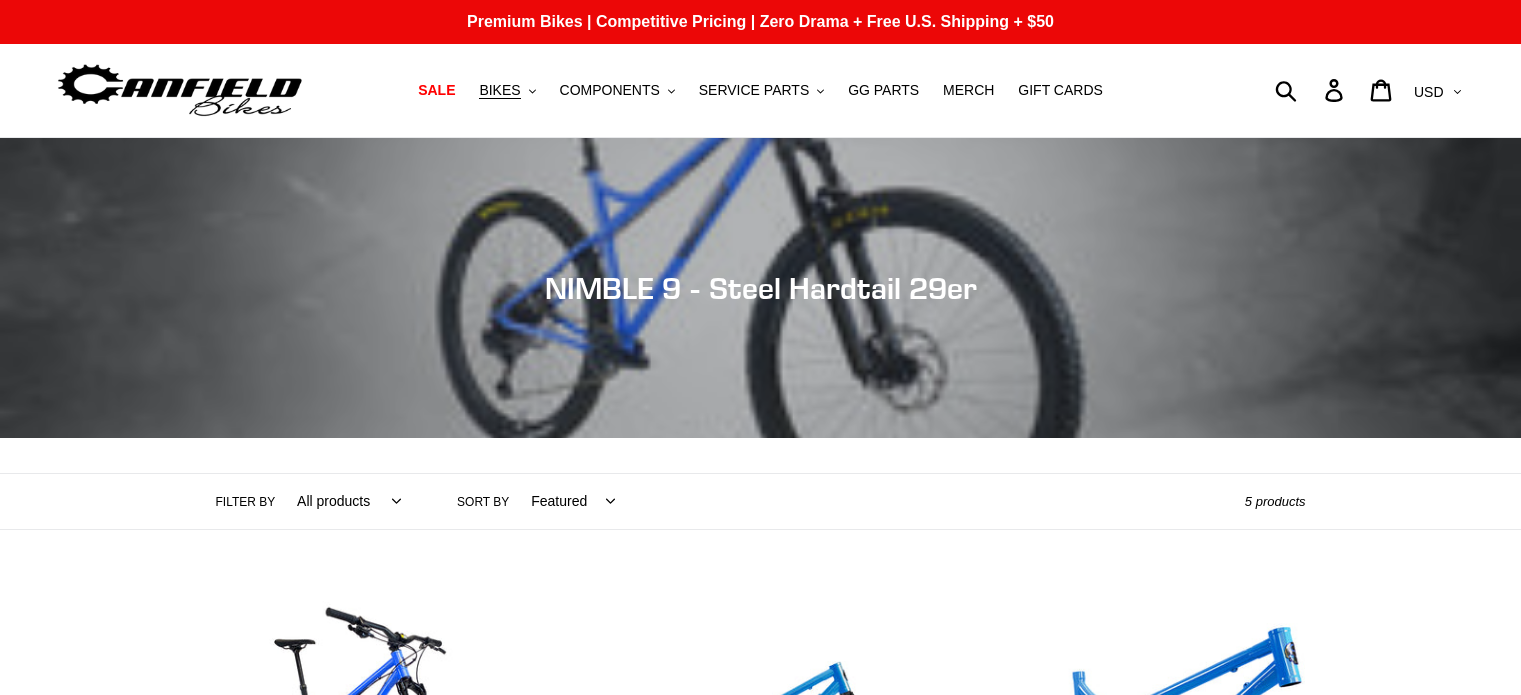 scroll, scrollTop: 500, scrollLeft: 0, axis: vertical 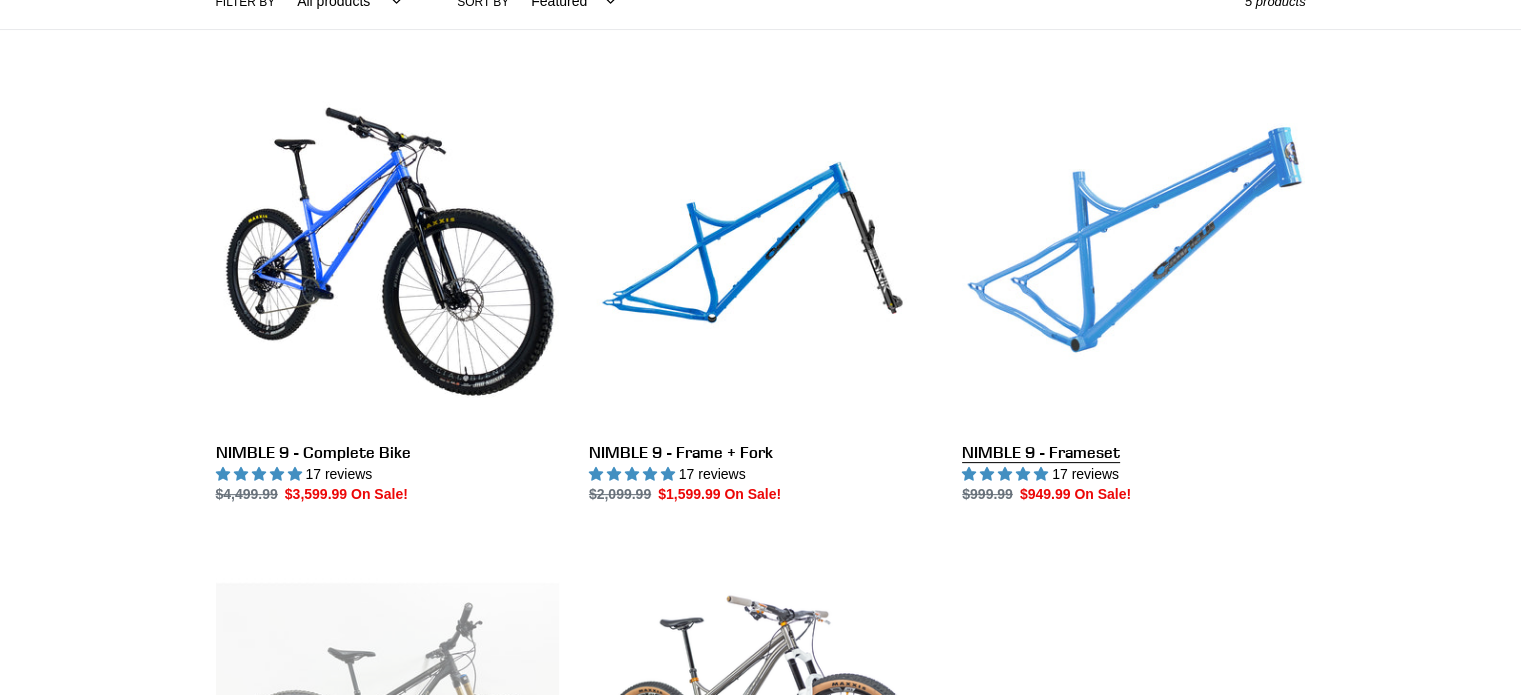 click on "NIMBLE 9 - Frameset" at bounding box center [1133, 295] 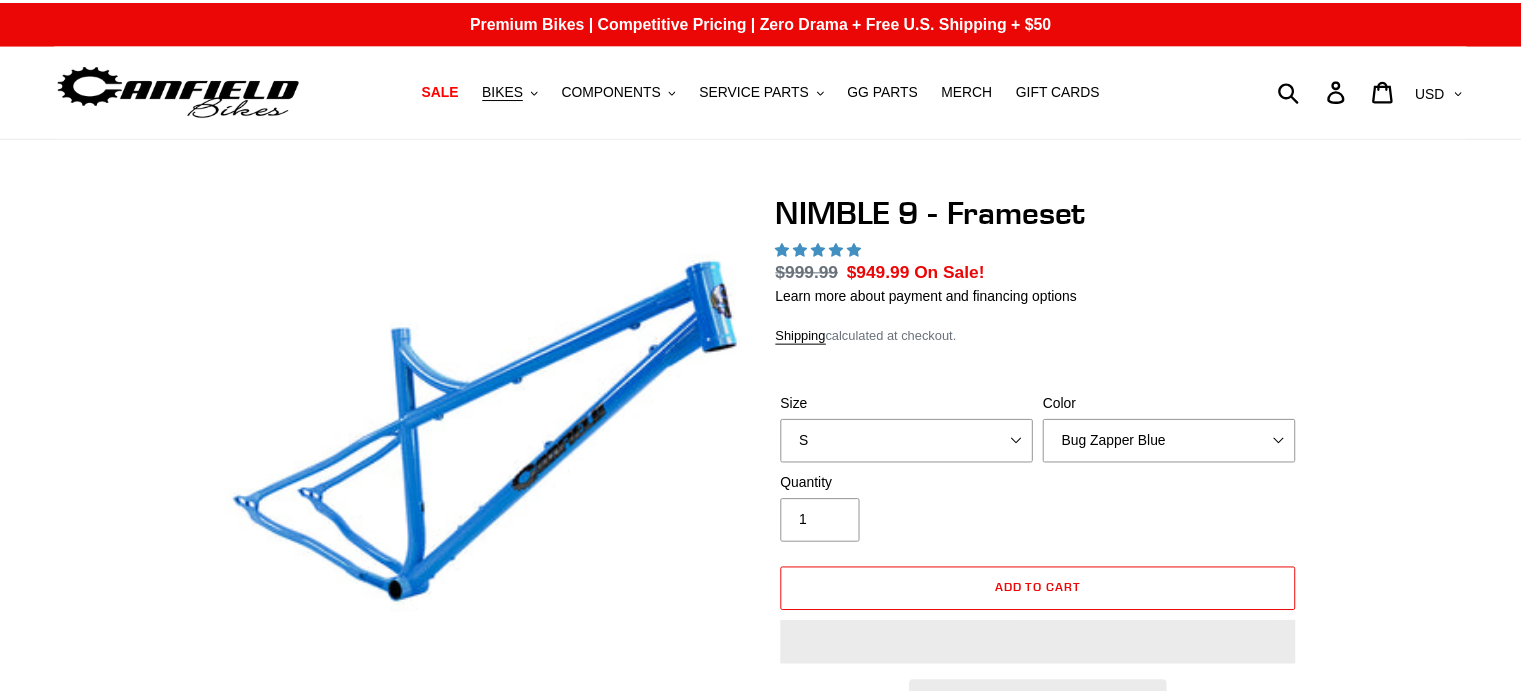 scroll, scrollTop: 0, scrollLeft: 0, axis: both 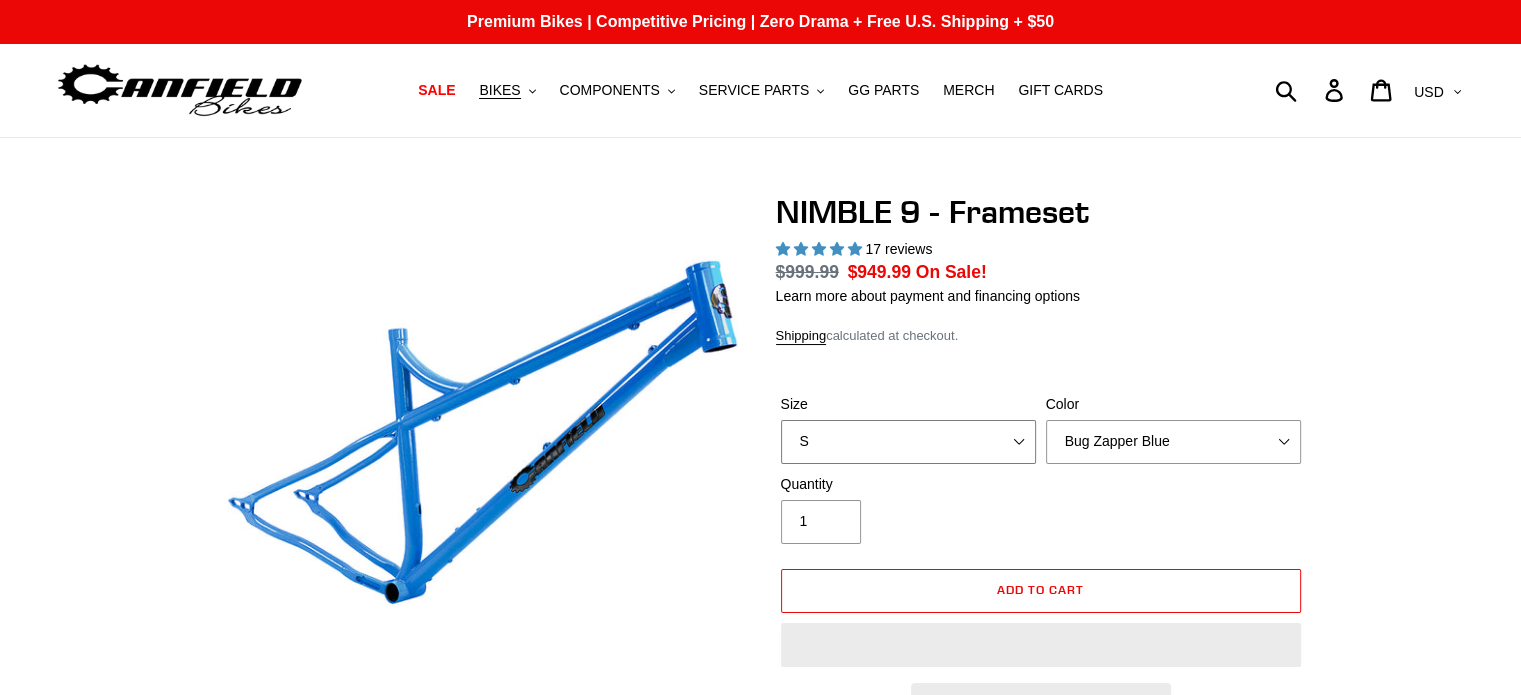 click on "S
M
L
XL" at bounding box center [908, 442] 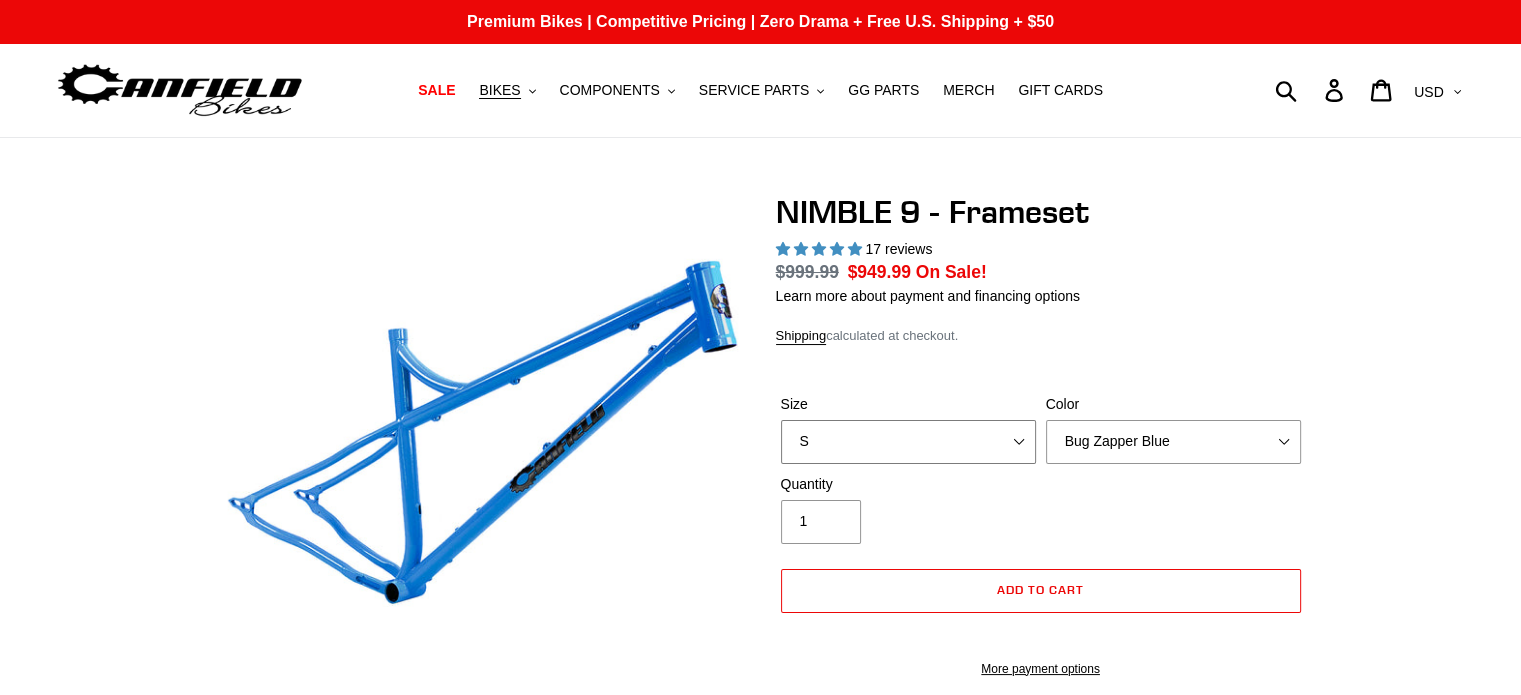 select on "M" 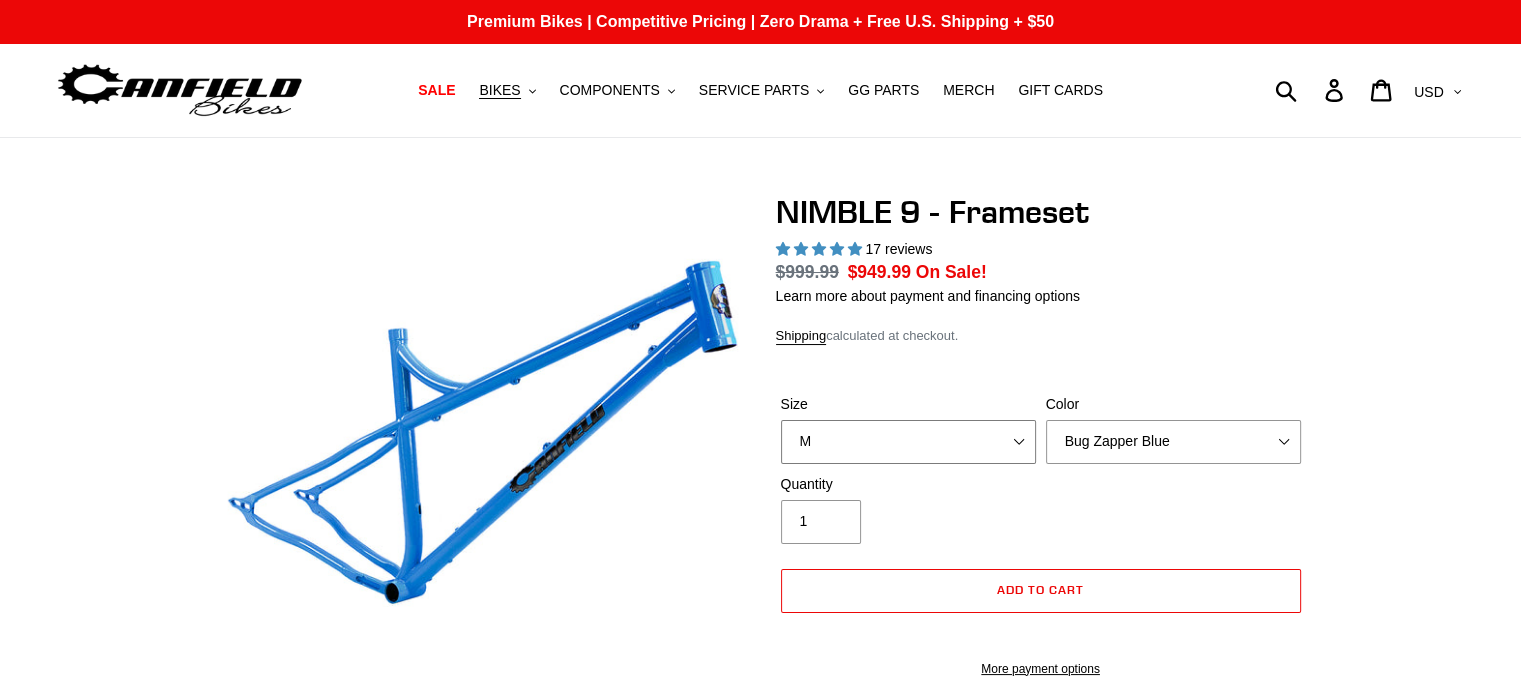 click on "S
M
L
XL" at bounding box center [908, 442] 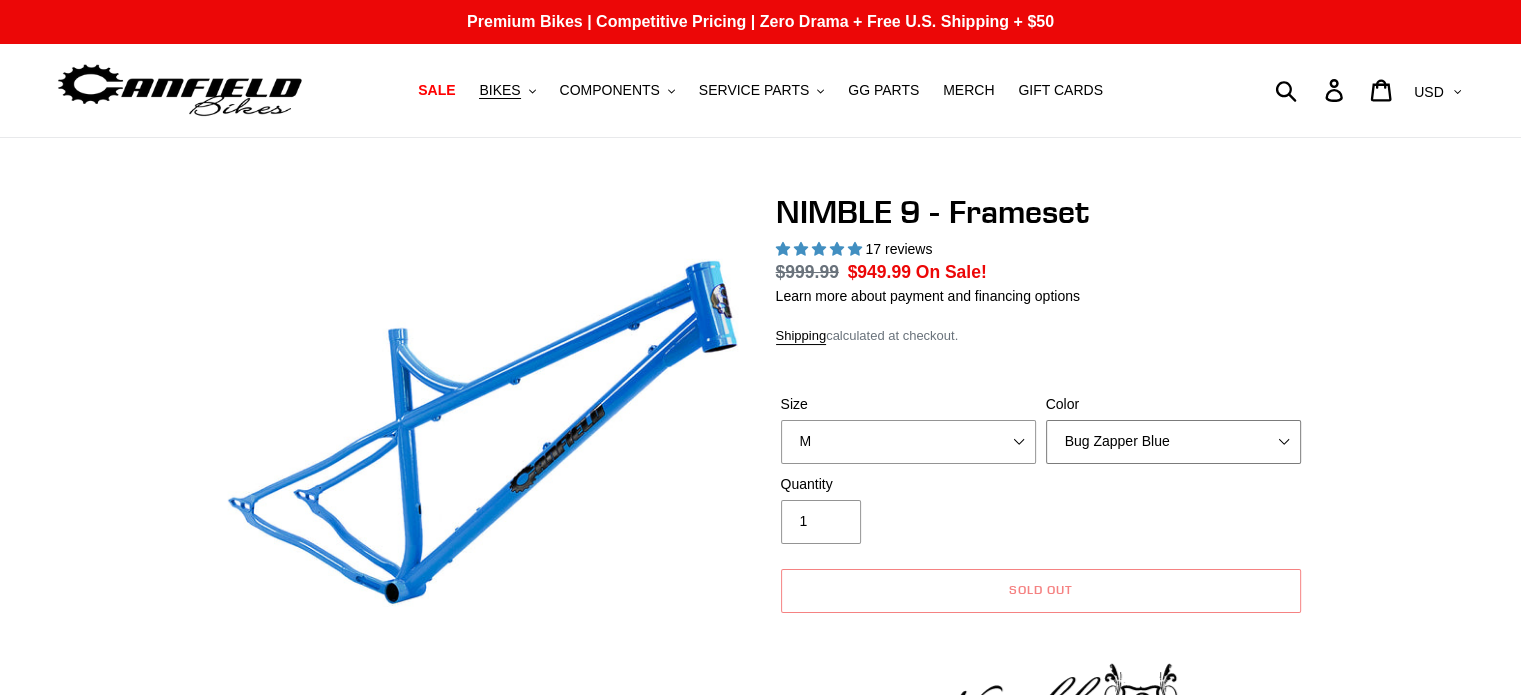 click on "Bug Zapper Blue
Purple Haze -Sold Out
Galaxy Black" at bounding box center (1173, 442) 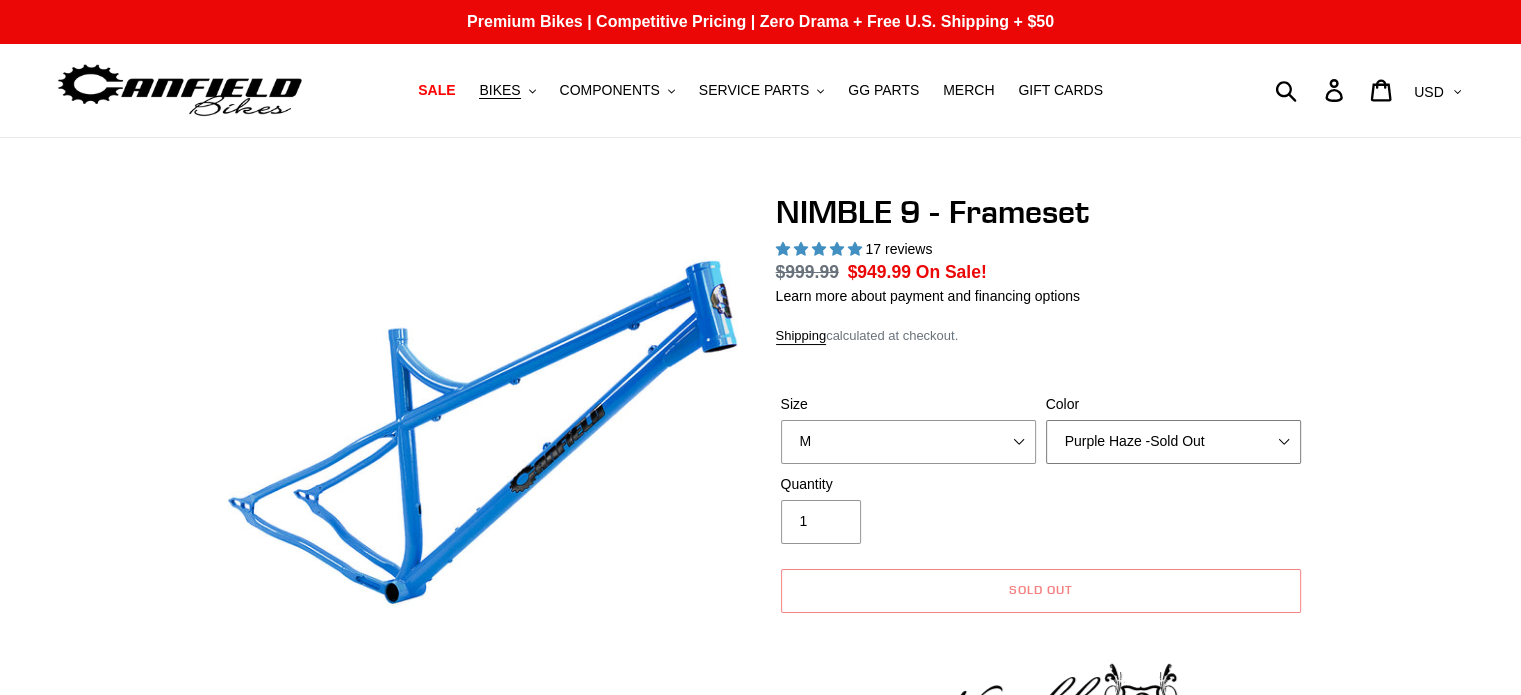 click on "Bug Zapper Blue
Purple Haze -Sold Out
Galaxy Black" at bounding box center [1173, 442] 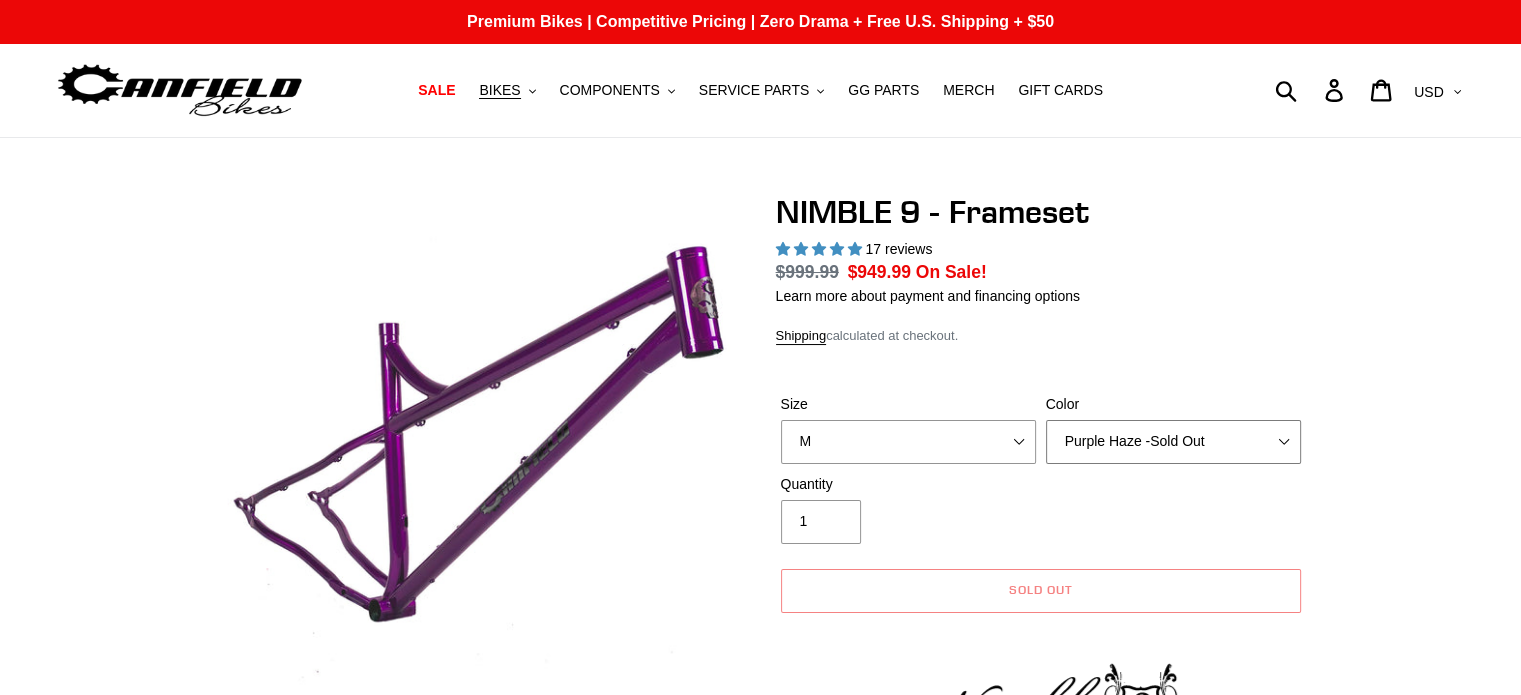 click on "Bug Zapper Blue
Purple Haze -Sold Out
Galaxy Black" at bounding box center (1173, 442) 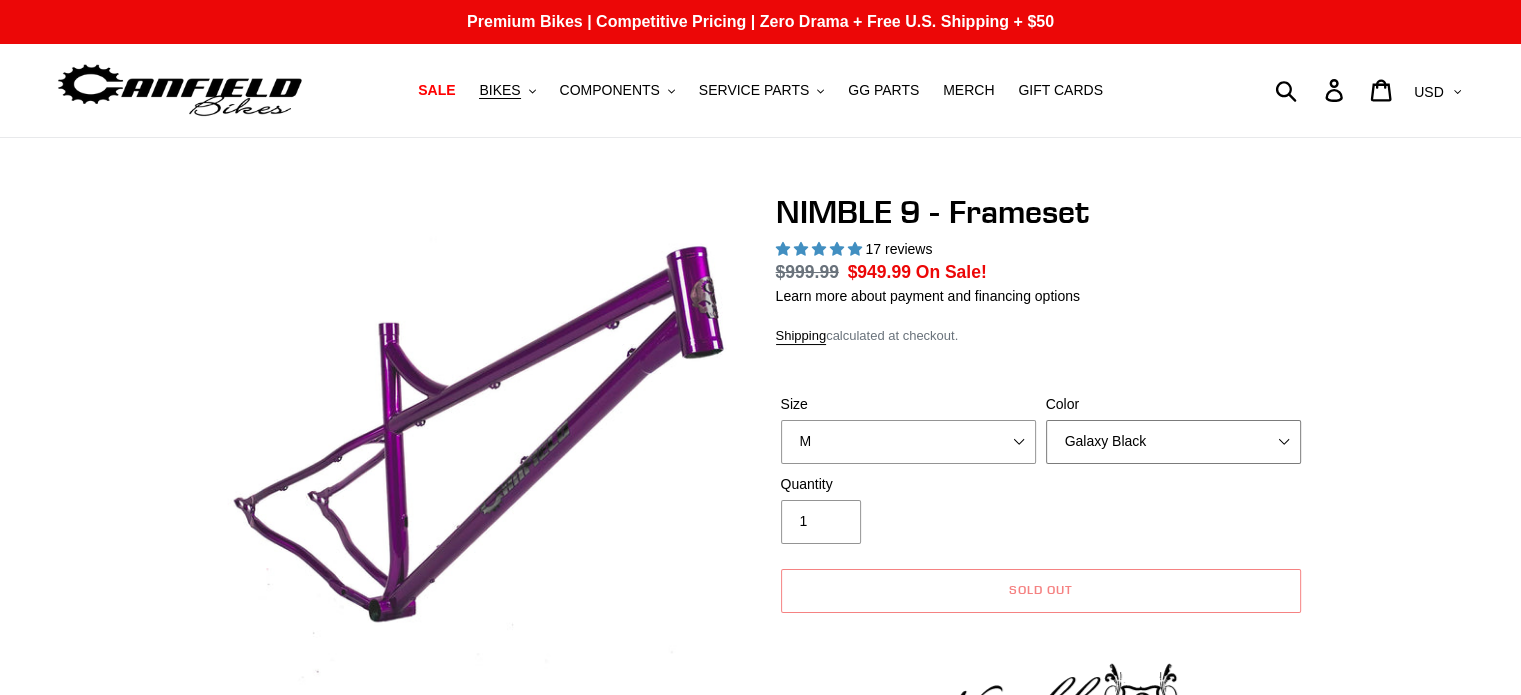 click on "Bug Zapper Blue
Purple Haze -Sold Out
Galaxy Black" at bounding box center [1173, 442] 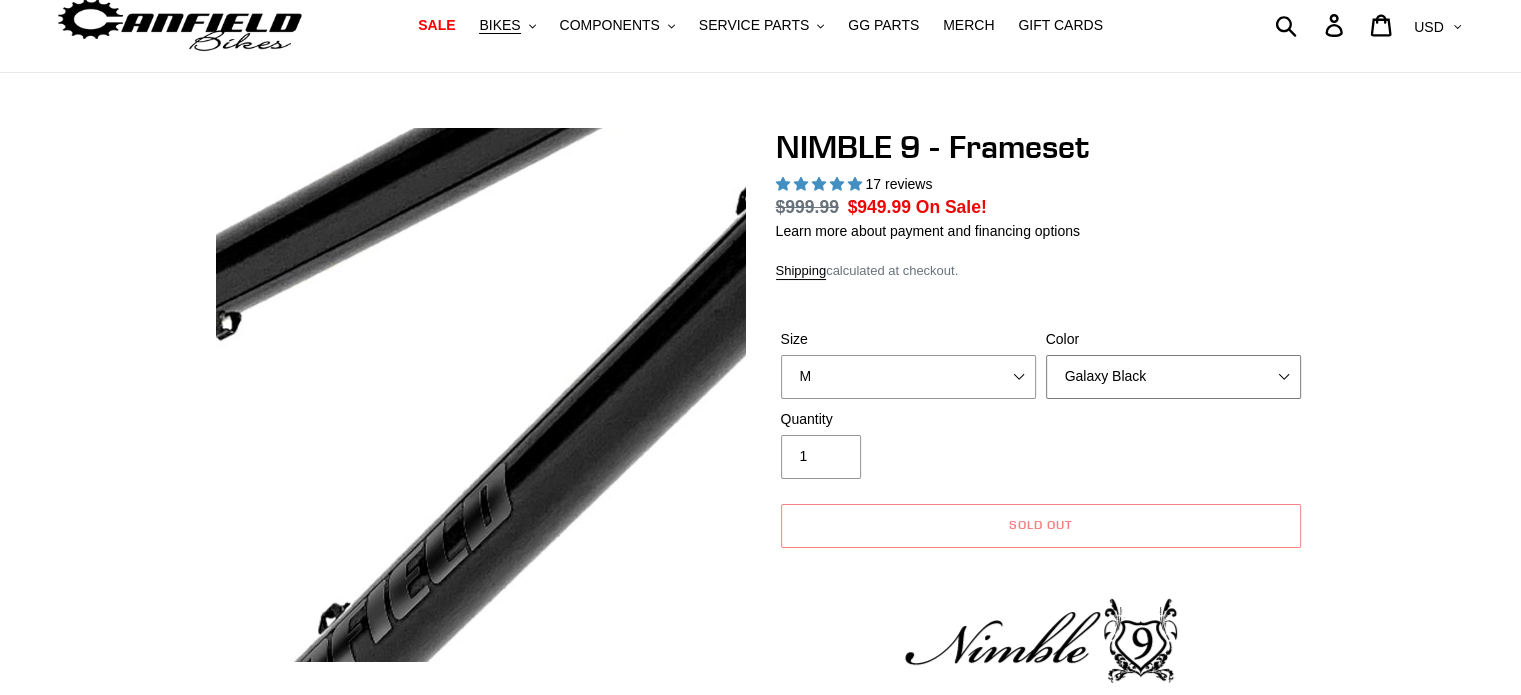 scroll, scrollTop: 100, scrollLeft: 0, axis: vertical 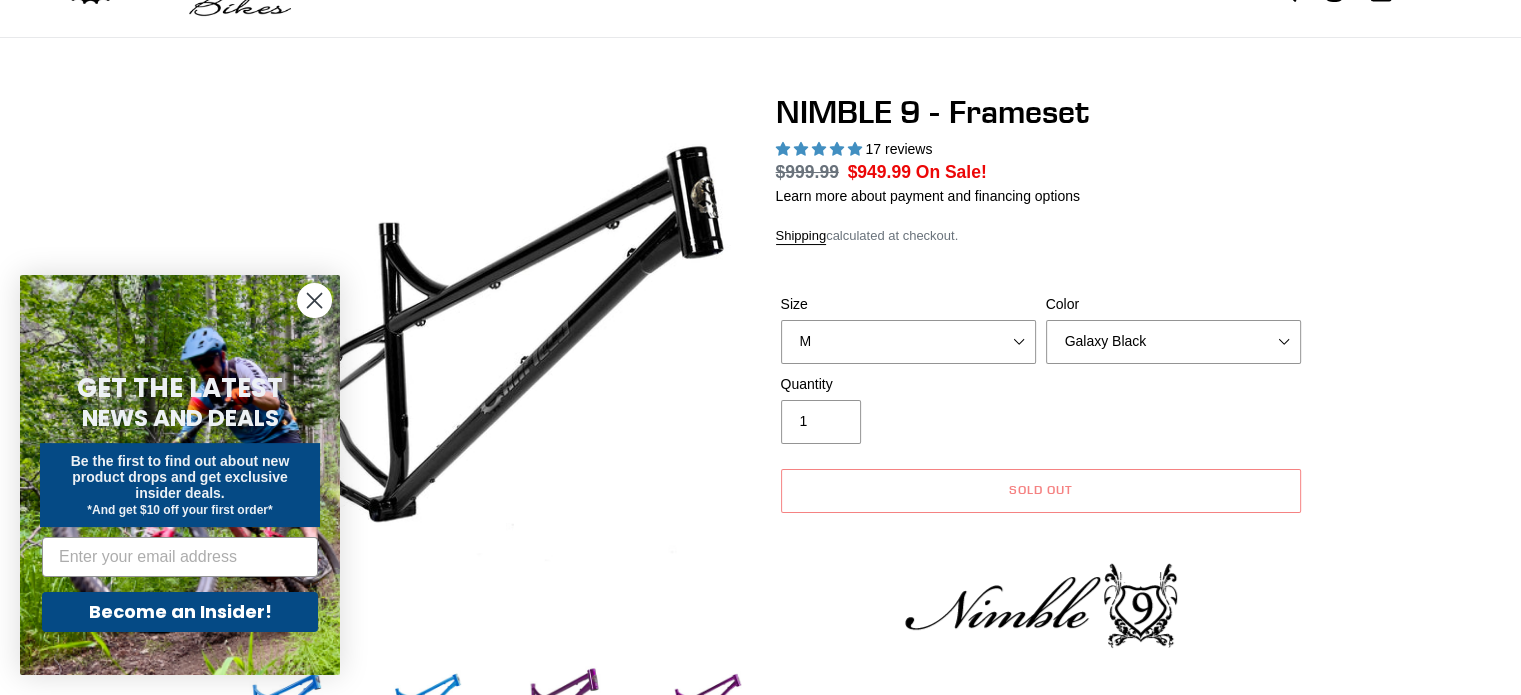 click 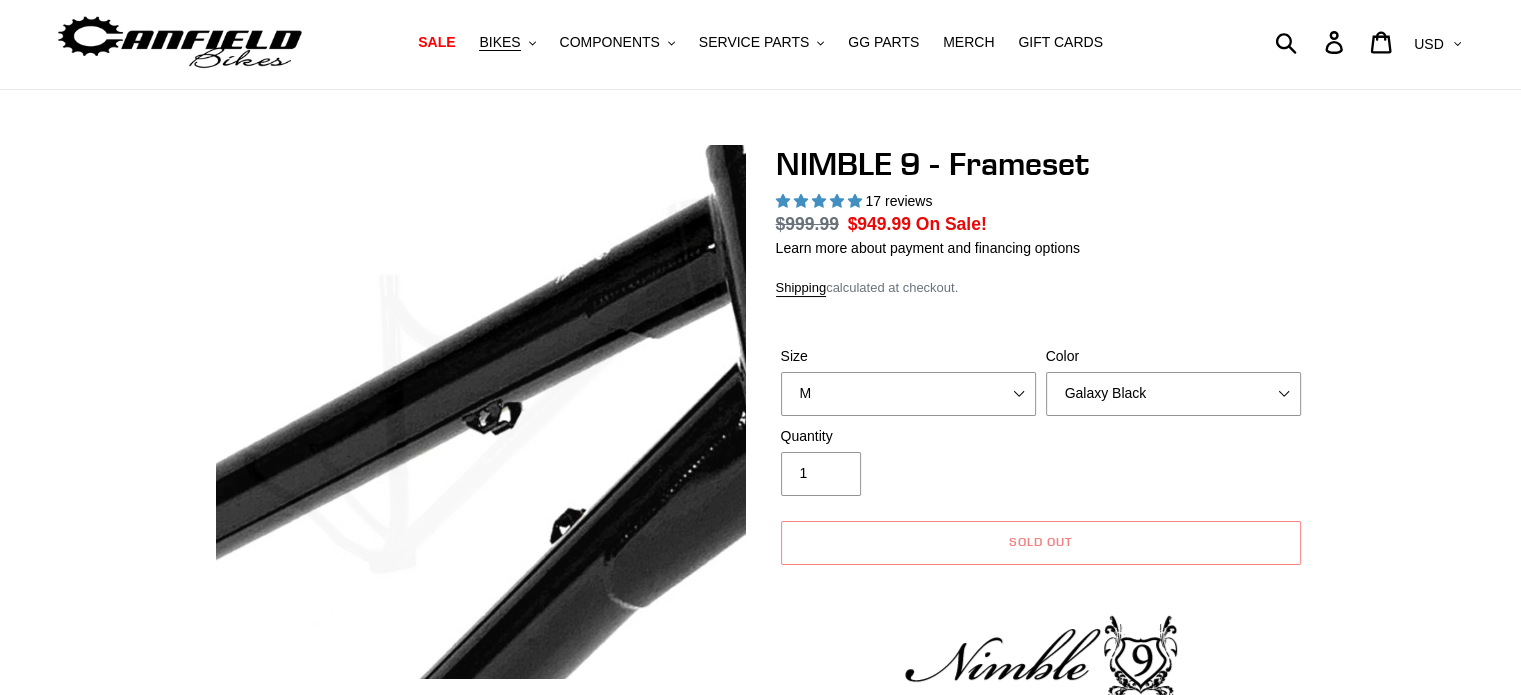 scroll, scrollTop: 0, scrollLeft: 0, axis: both 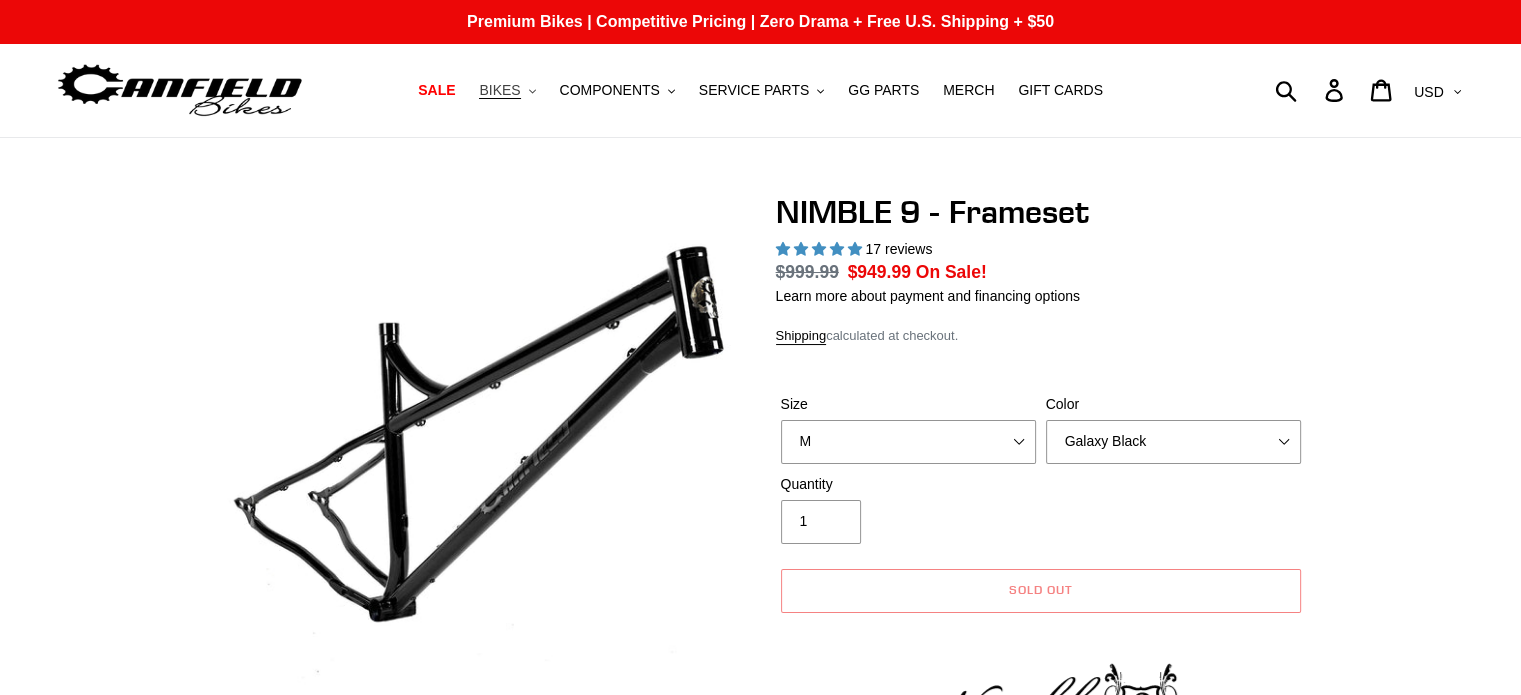 click on "BIKES" at bounding box center [499, 90] 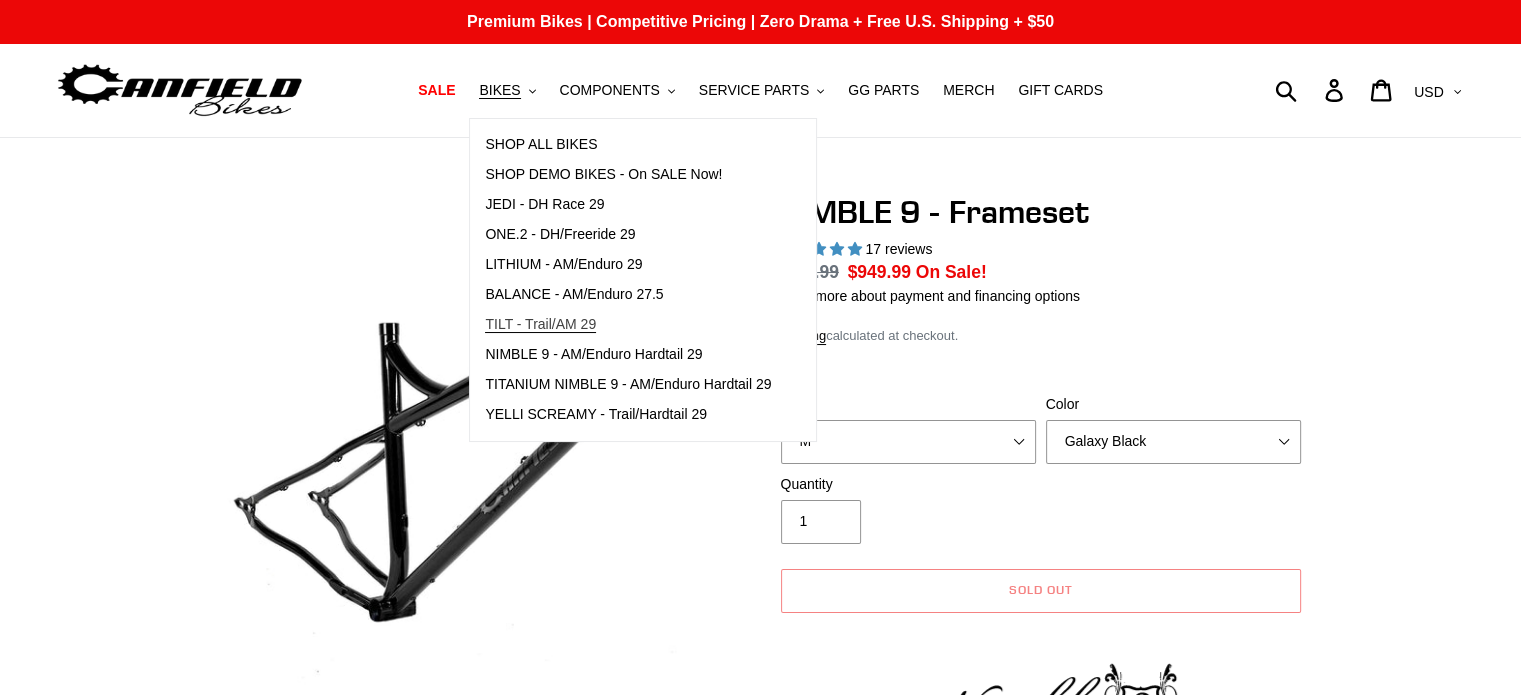 click on "TILT - Trail/AM 29" at bounding box center [540, 324] 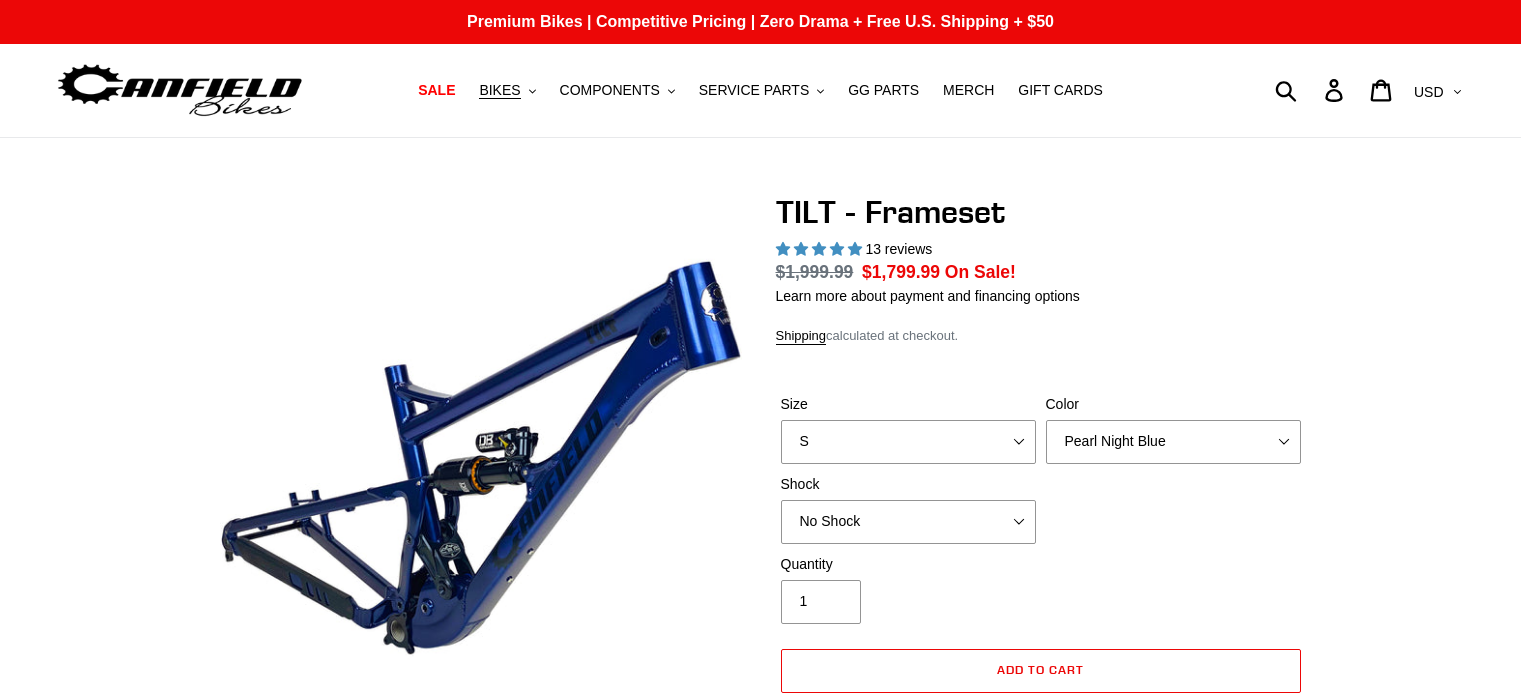 scroll, scrollTop: 200, scrollLeft: 0, axis: vertical 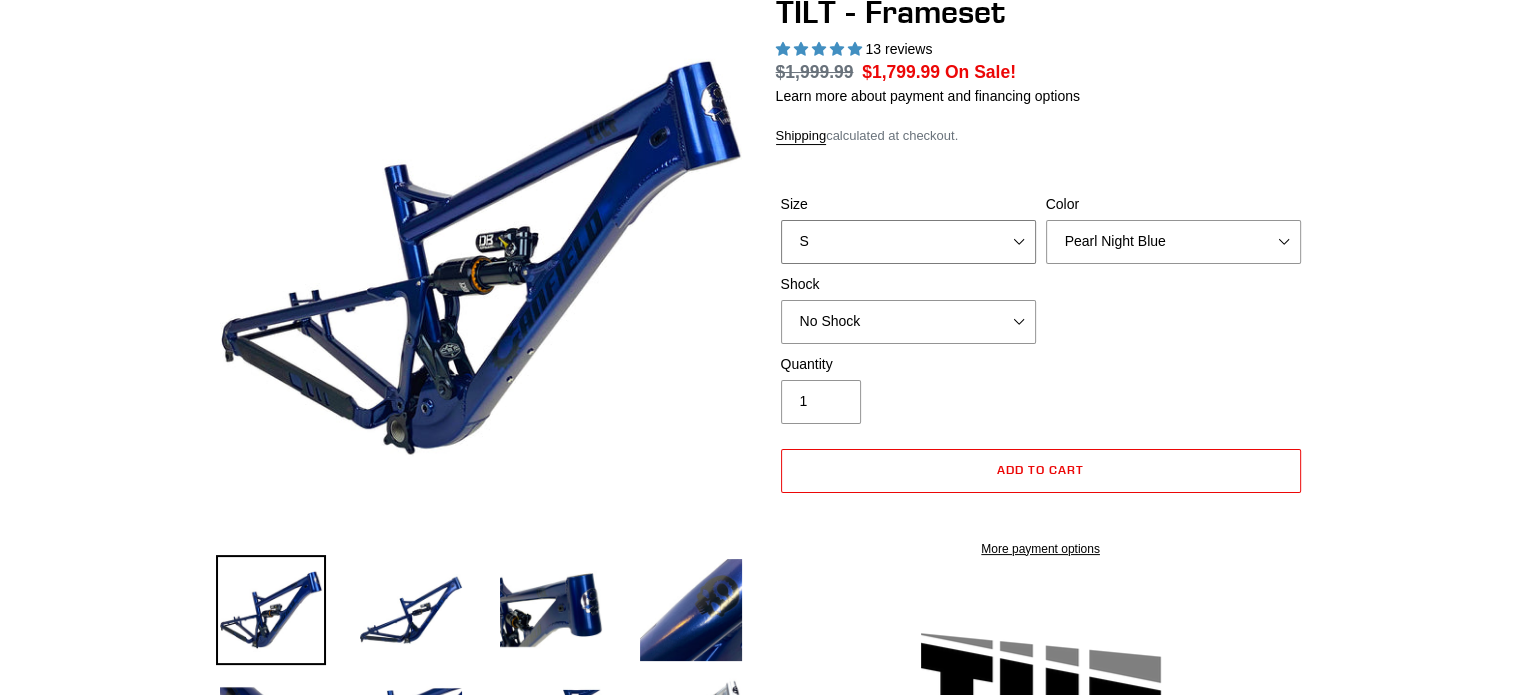 click on "S
M
L
XL" at bounding box center (908, 242) 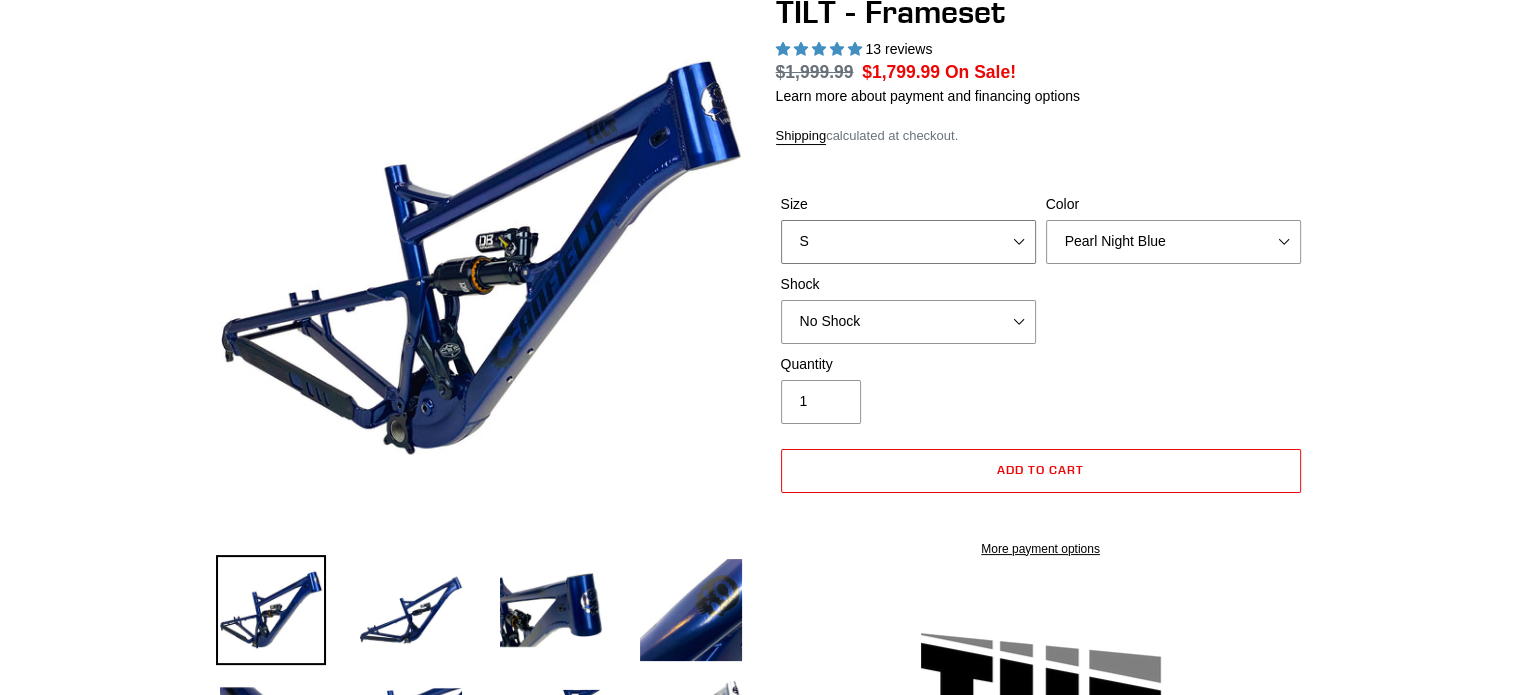 select on "M" 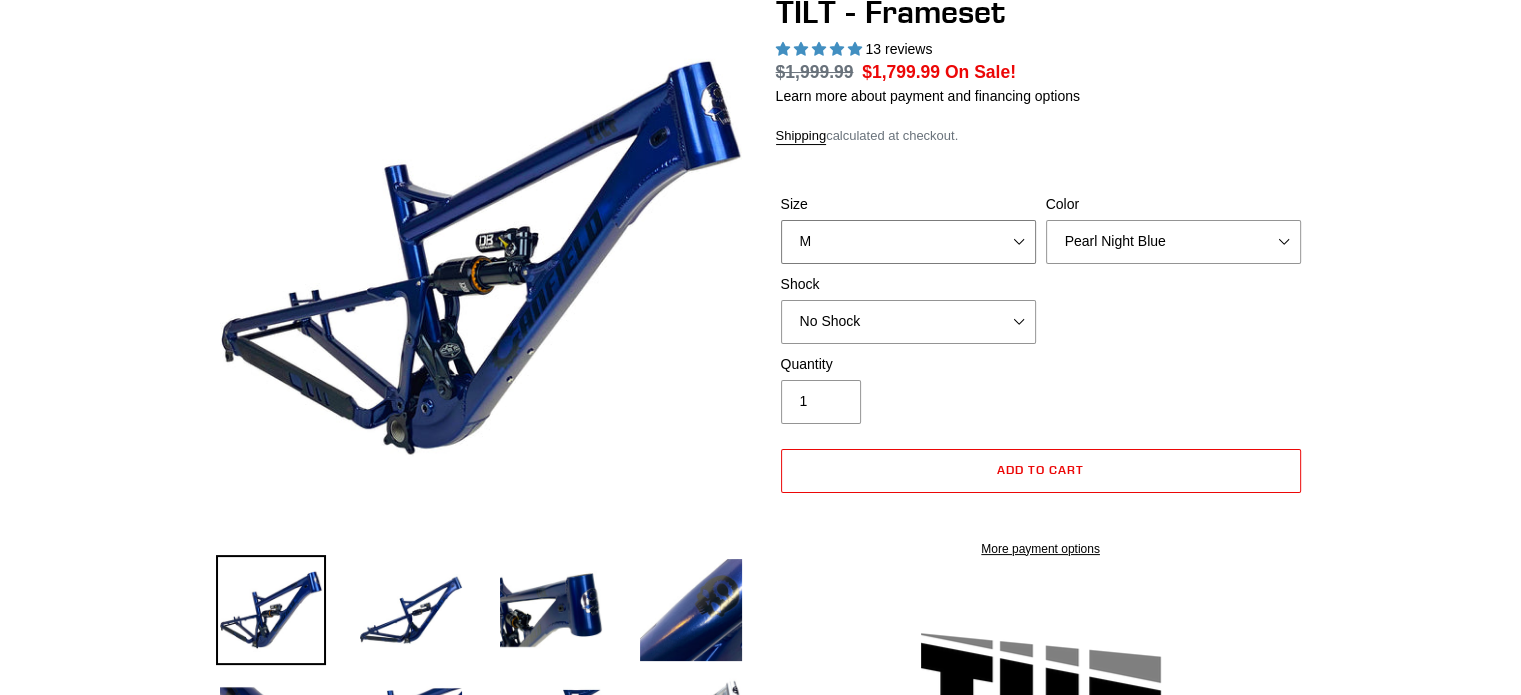 click on "S
M
L
XL" at bounding box center (908, 242) 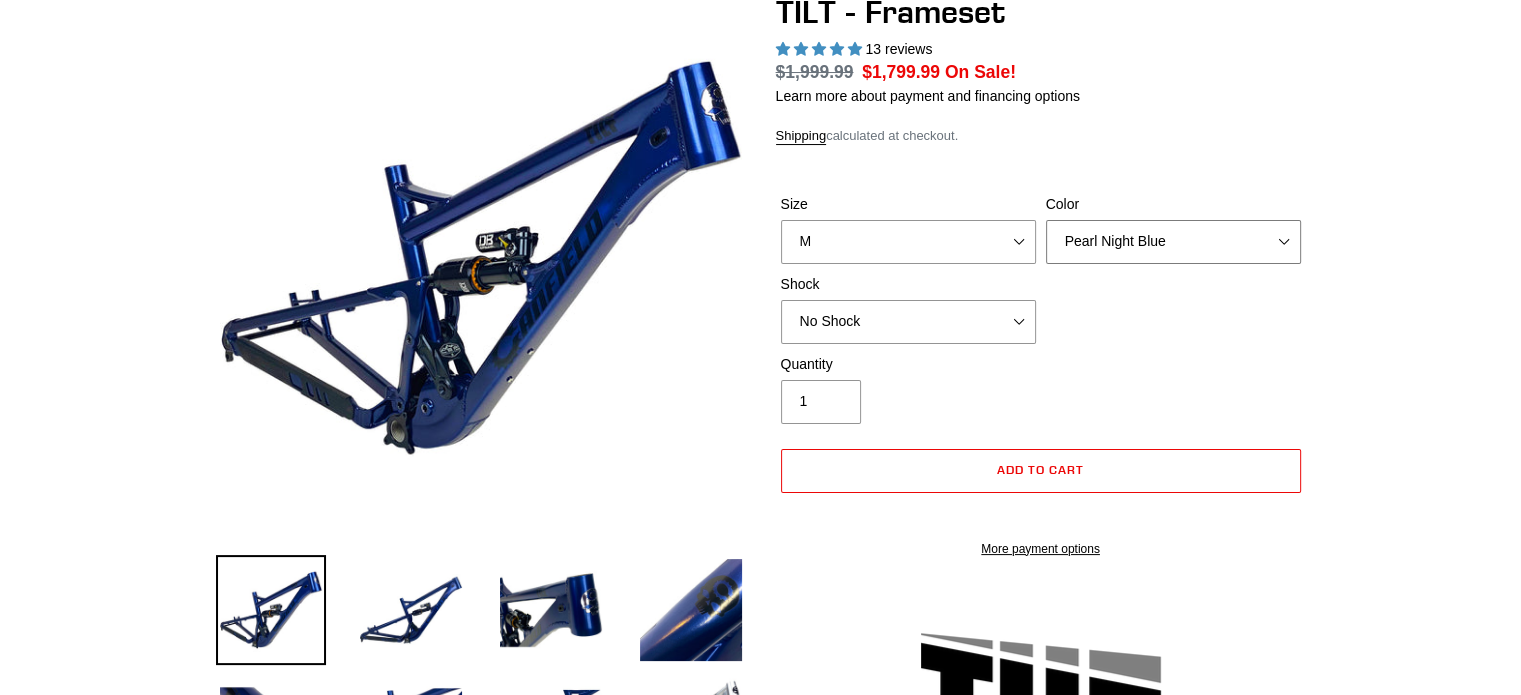 click on "Pearl Night Blue
Stealth Silver" at bounding box center [1173, 242] 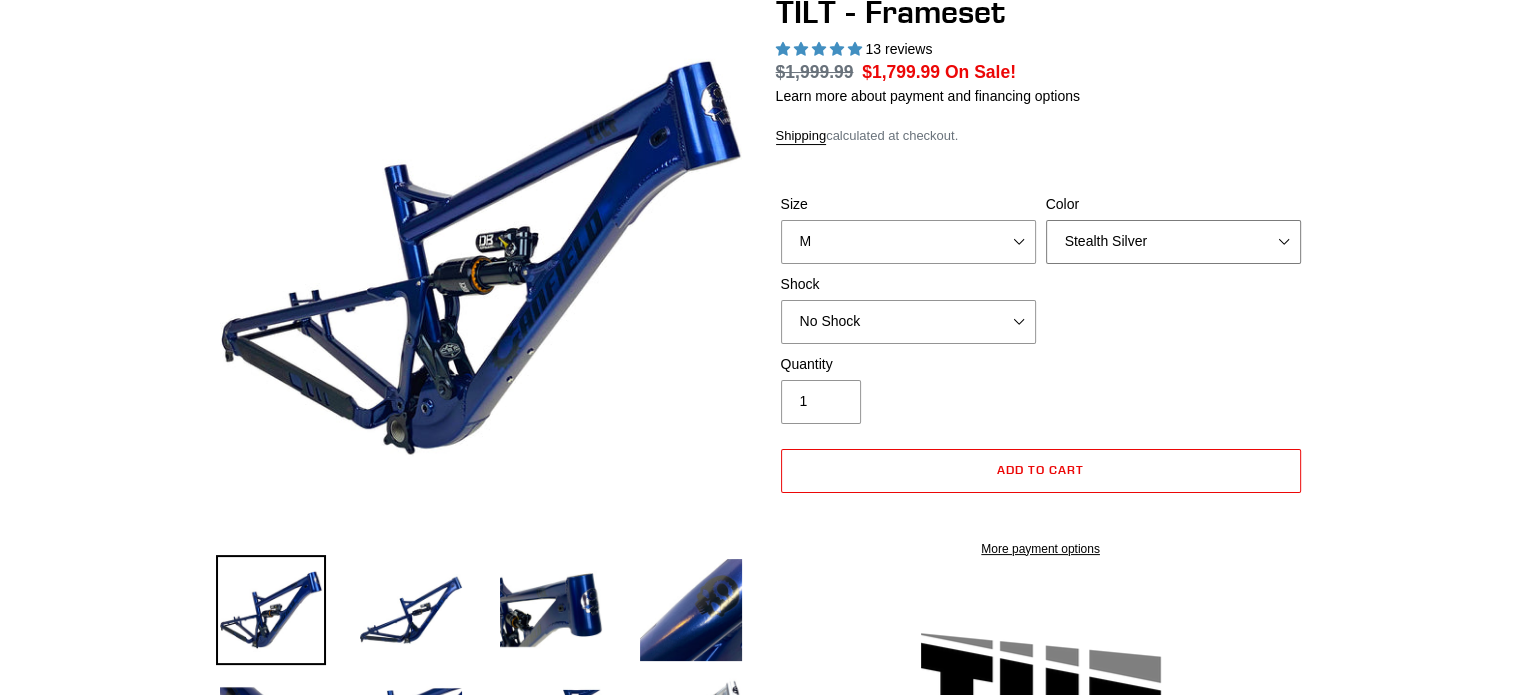 click on "Pearl Night Blue
Stealth Silver" at bounding box center (1173, 242) 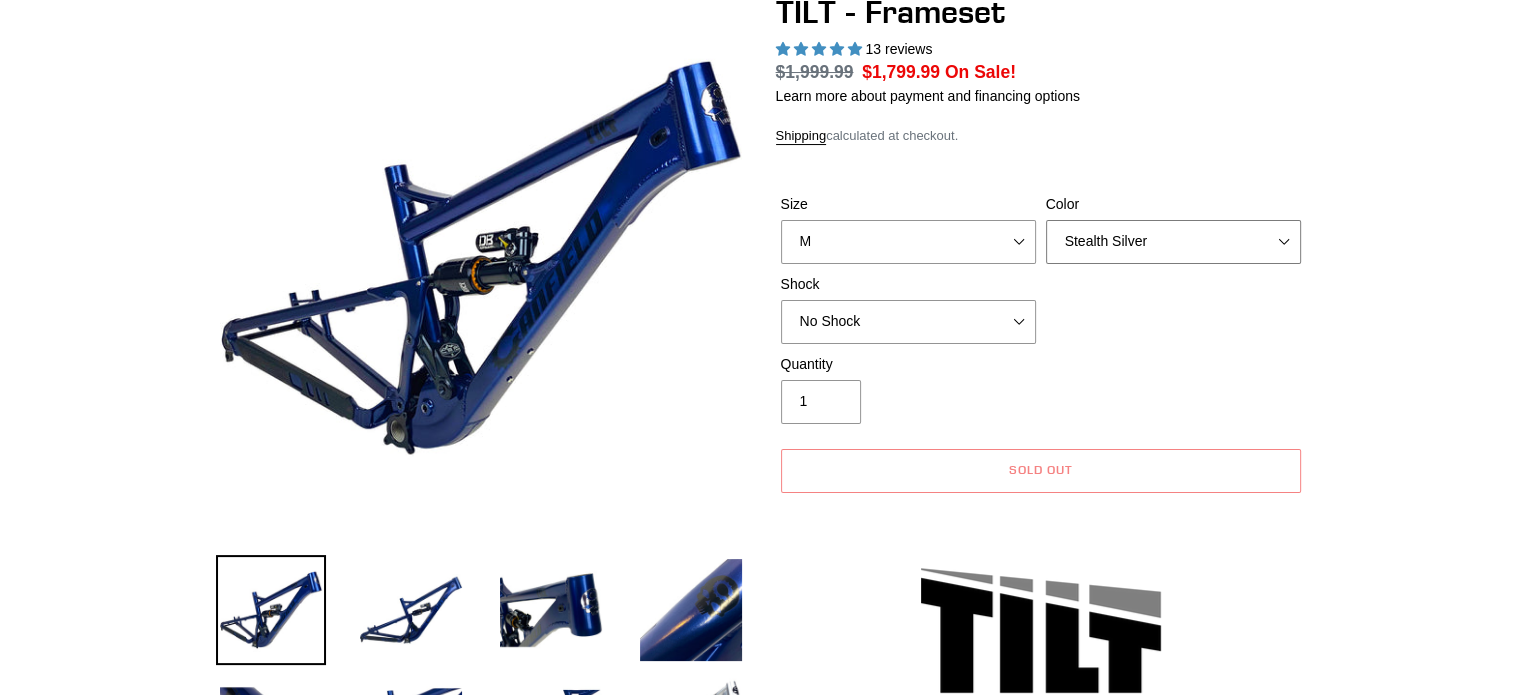 click on "Pearl Night Blue
Stealth Silver" at bounding box center (1173, 242) 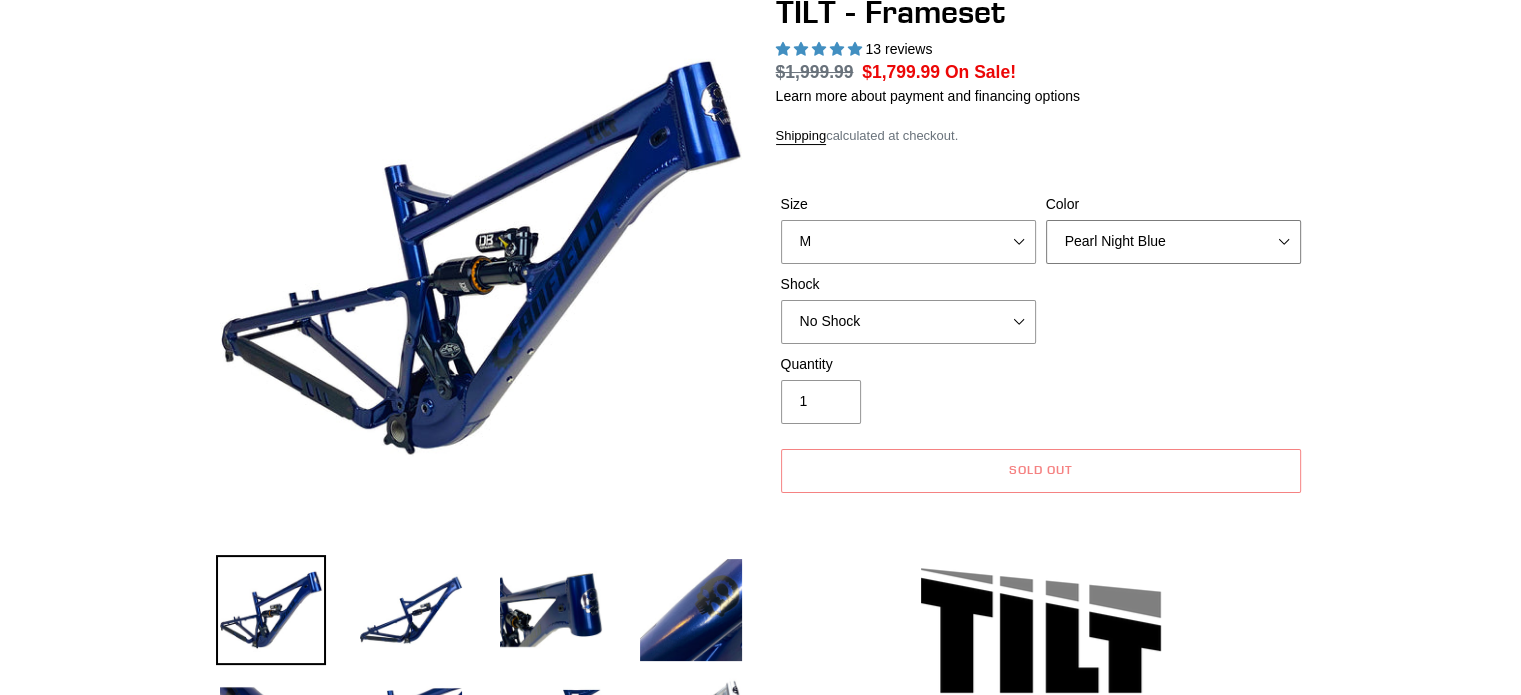 click on "Pearl Night Blue
Stealth Silver" at bounding box center [1173, 242] 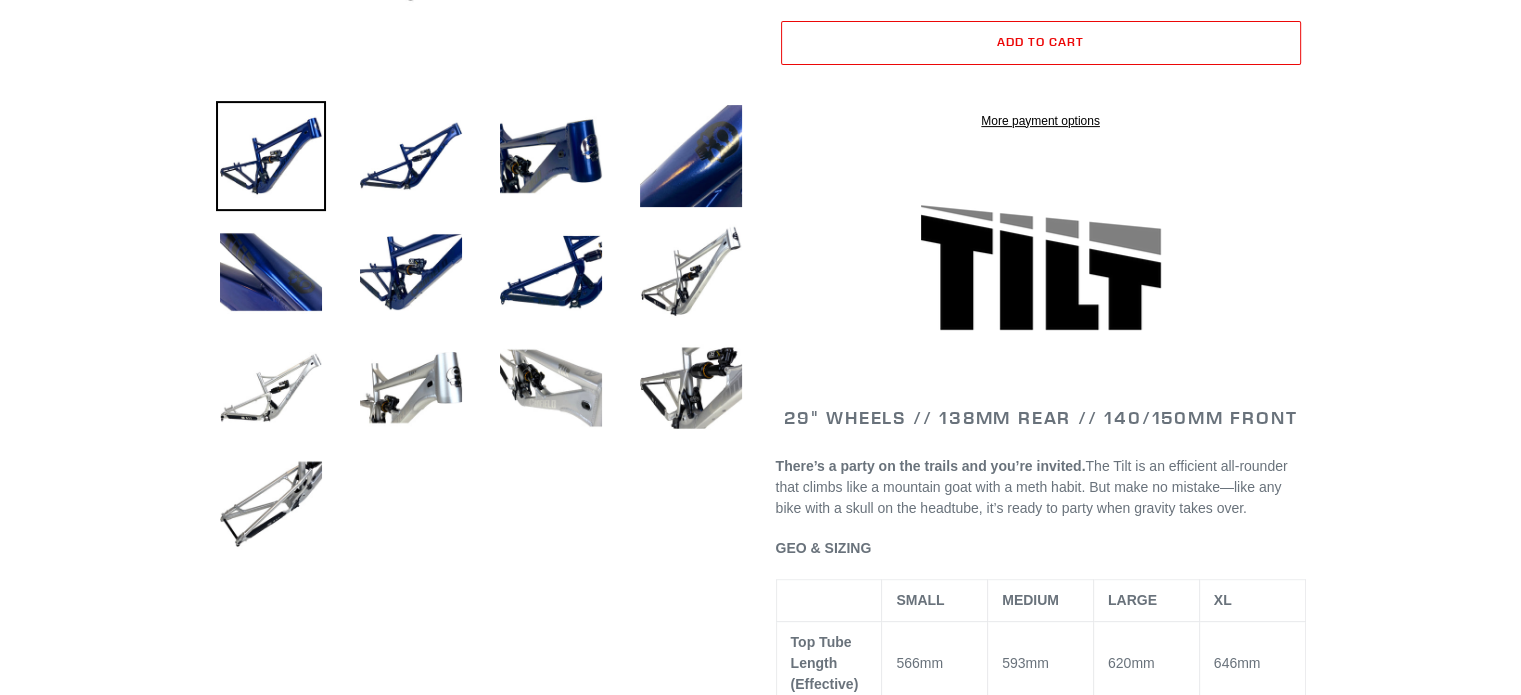 scroll, scrollTop: 500, scrollLeft: 0, axis: vertical 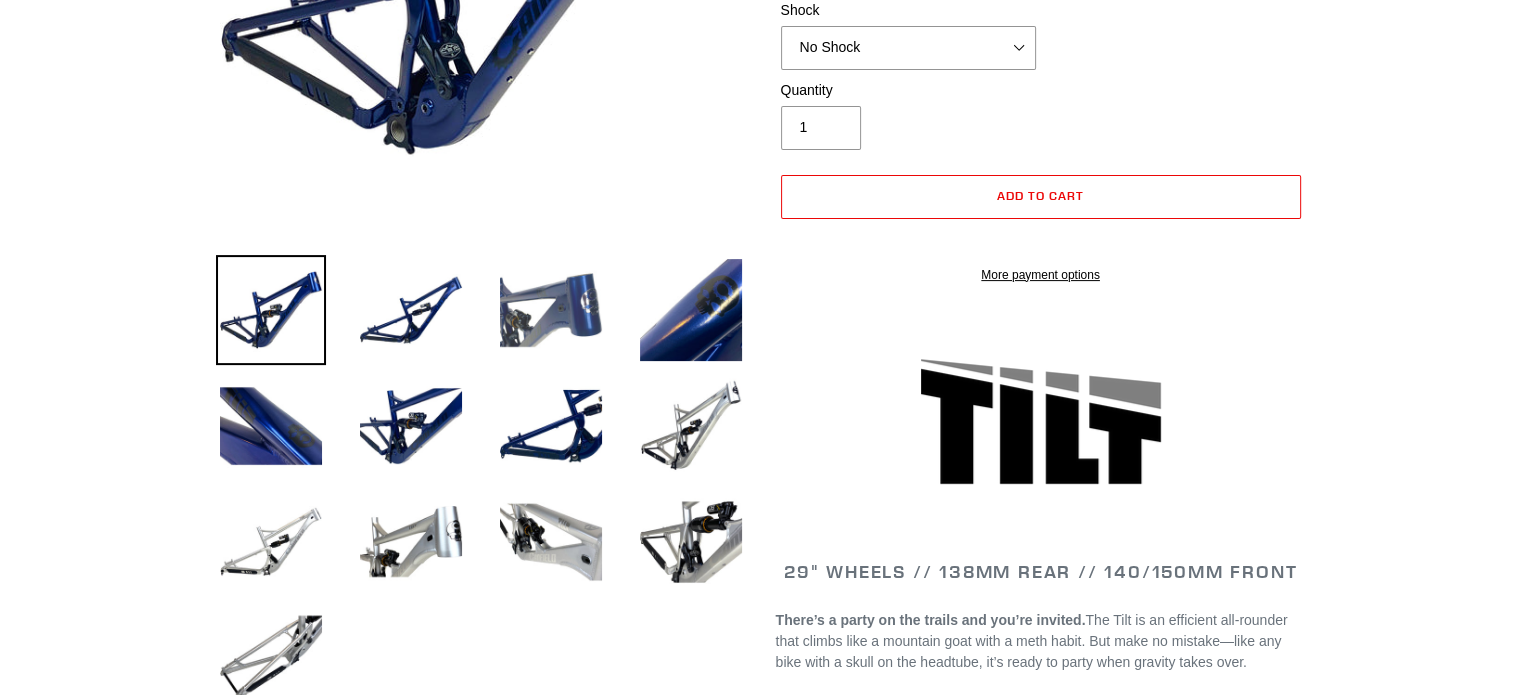 click at bounding box center [551, 310] 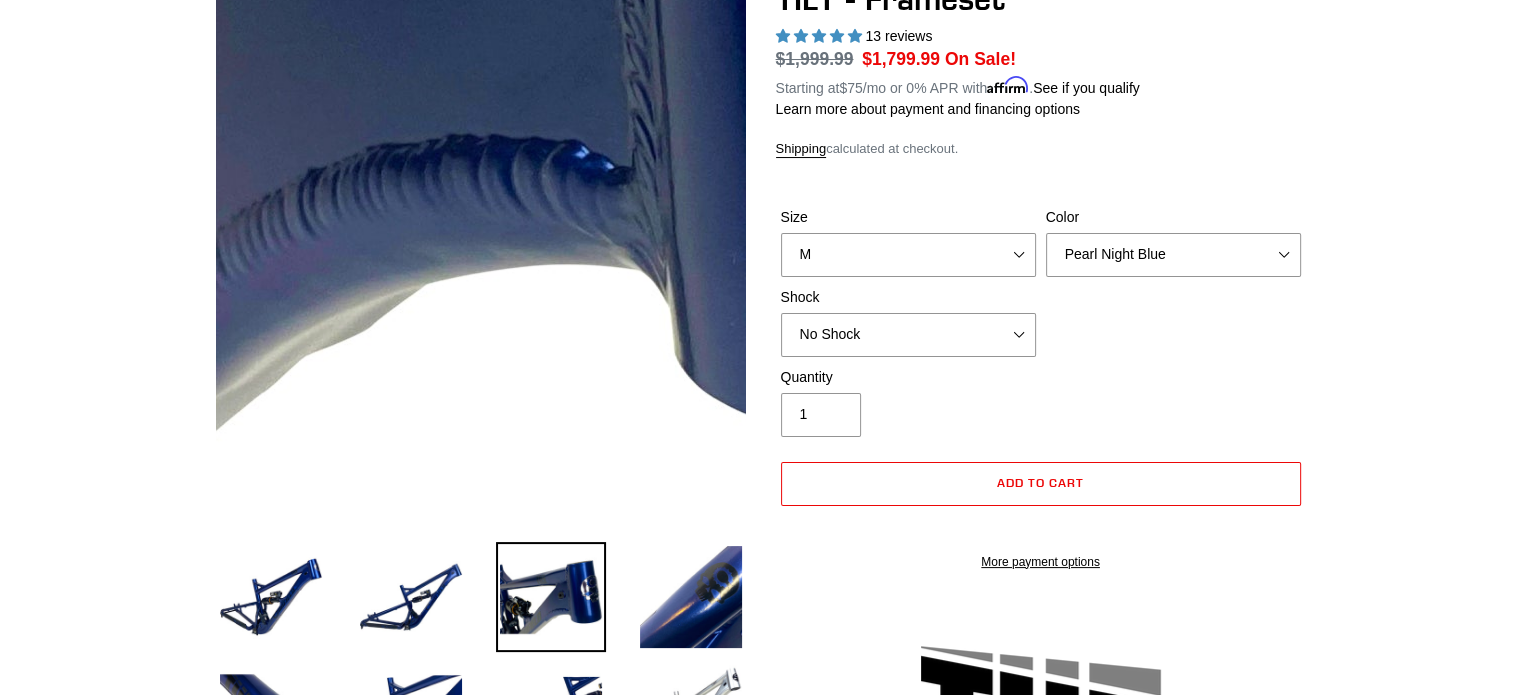 scroll, scrollTop: 200, scrollLeft: 0, axis: vertical 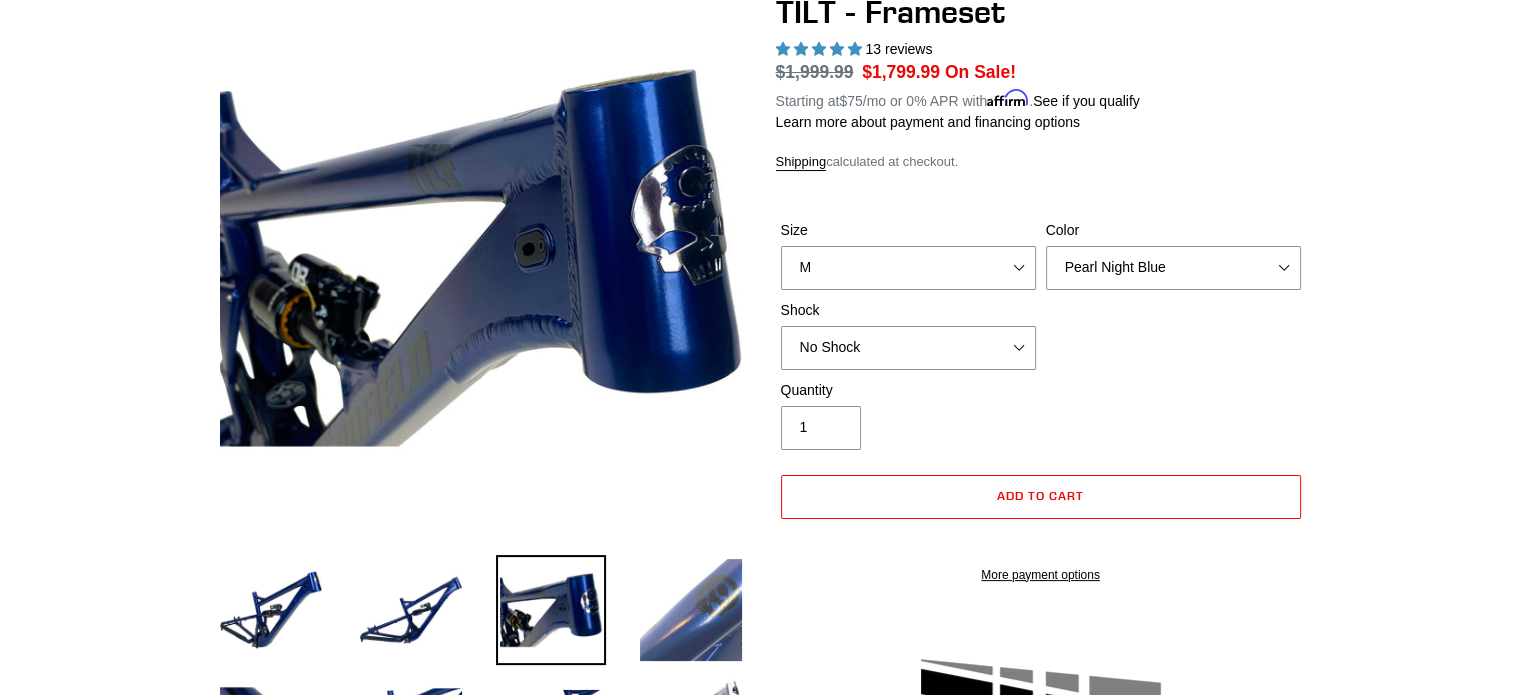 click at bounding box center (691, 610) 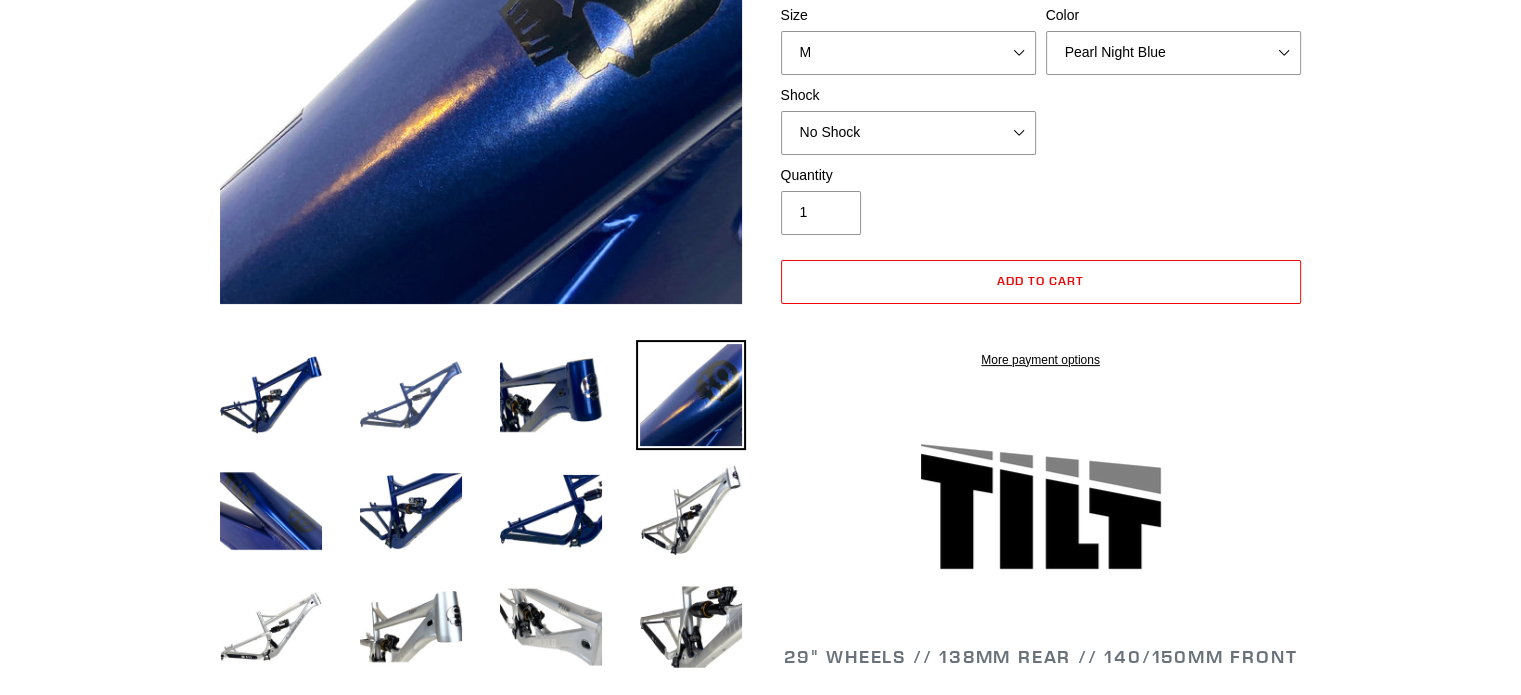 scroll, scrollTop: 500, scrollLeft: 0, axis: vertical 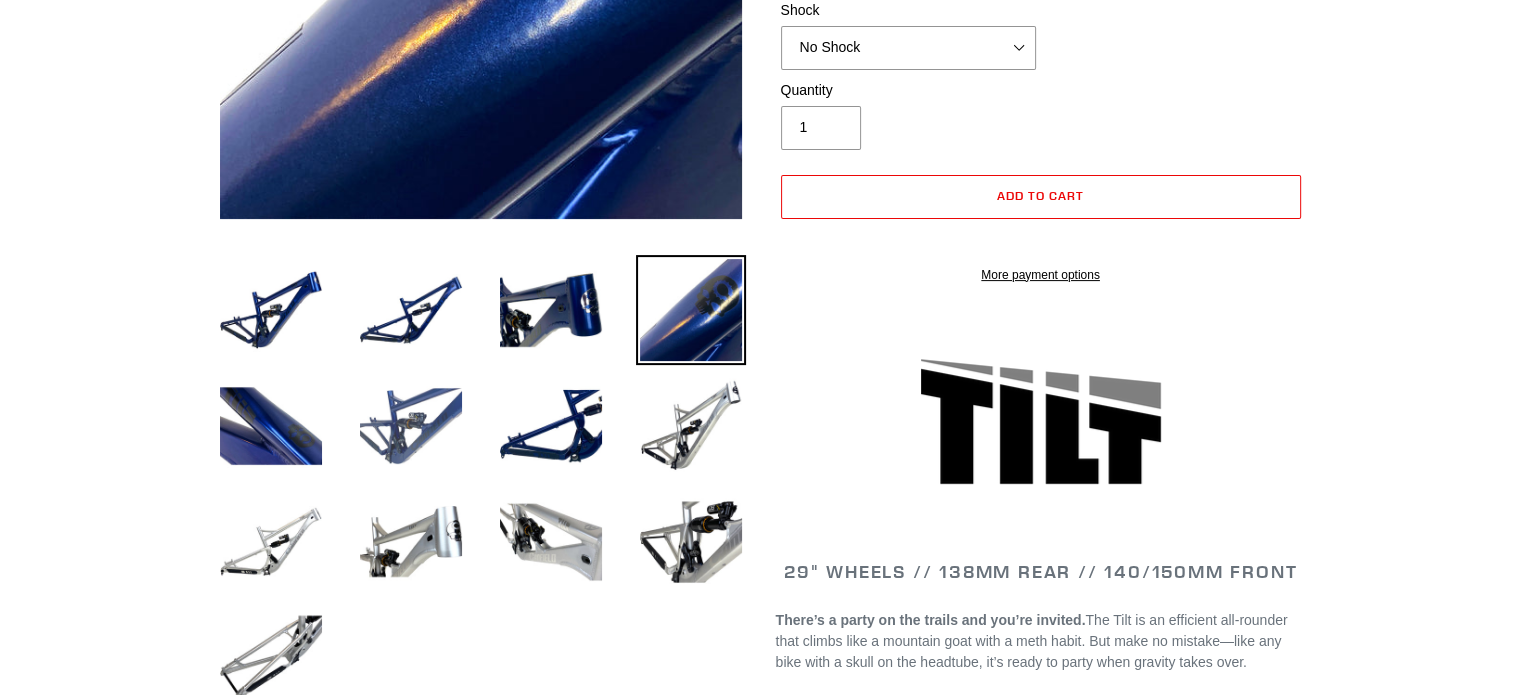 click at bounding box center [411, 426] 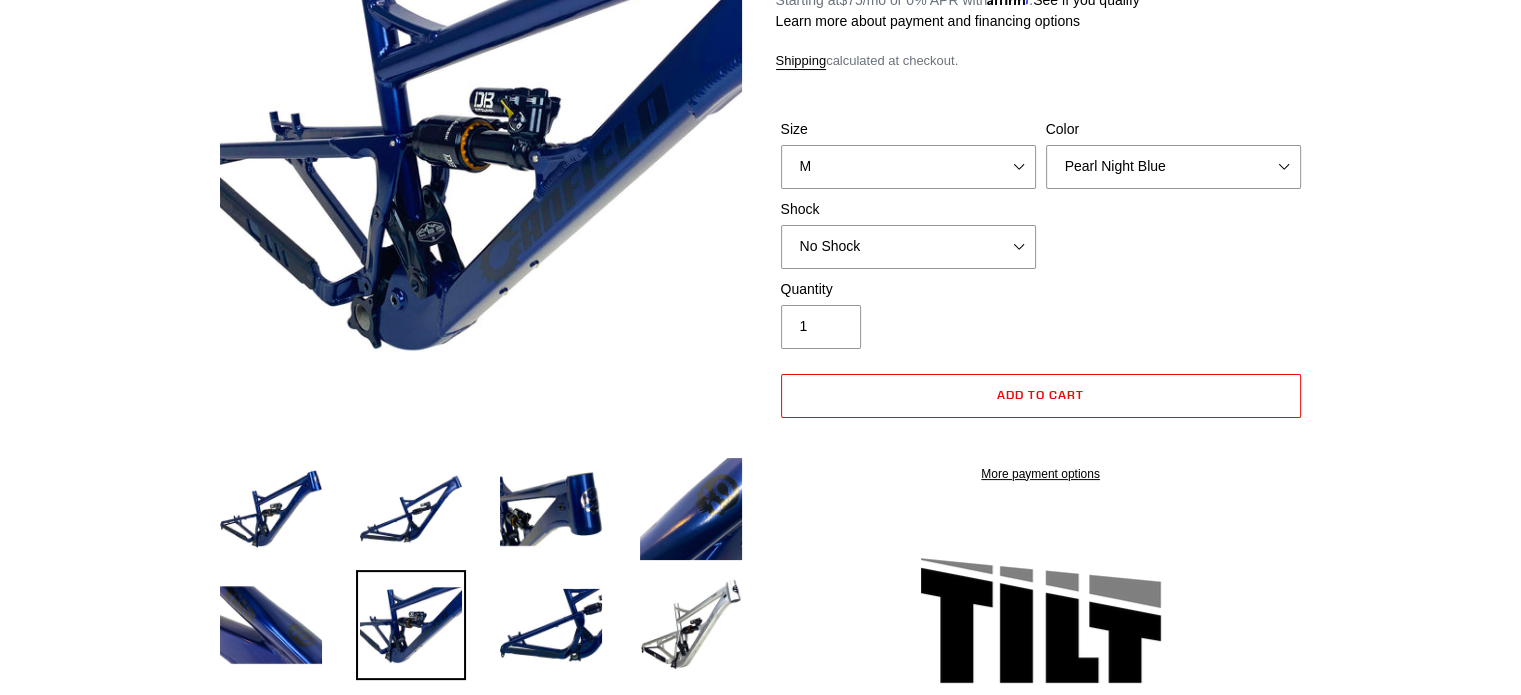 scroll, scrollTop: 300, scrollLeft: 0, axis: vertical 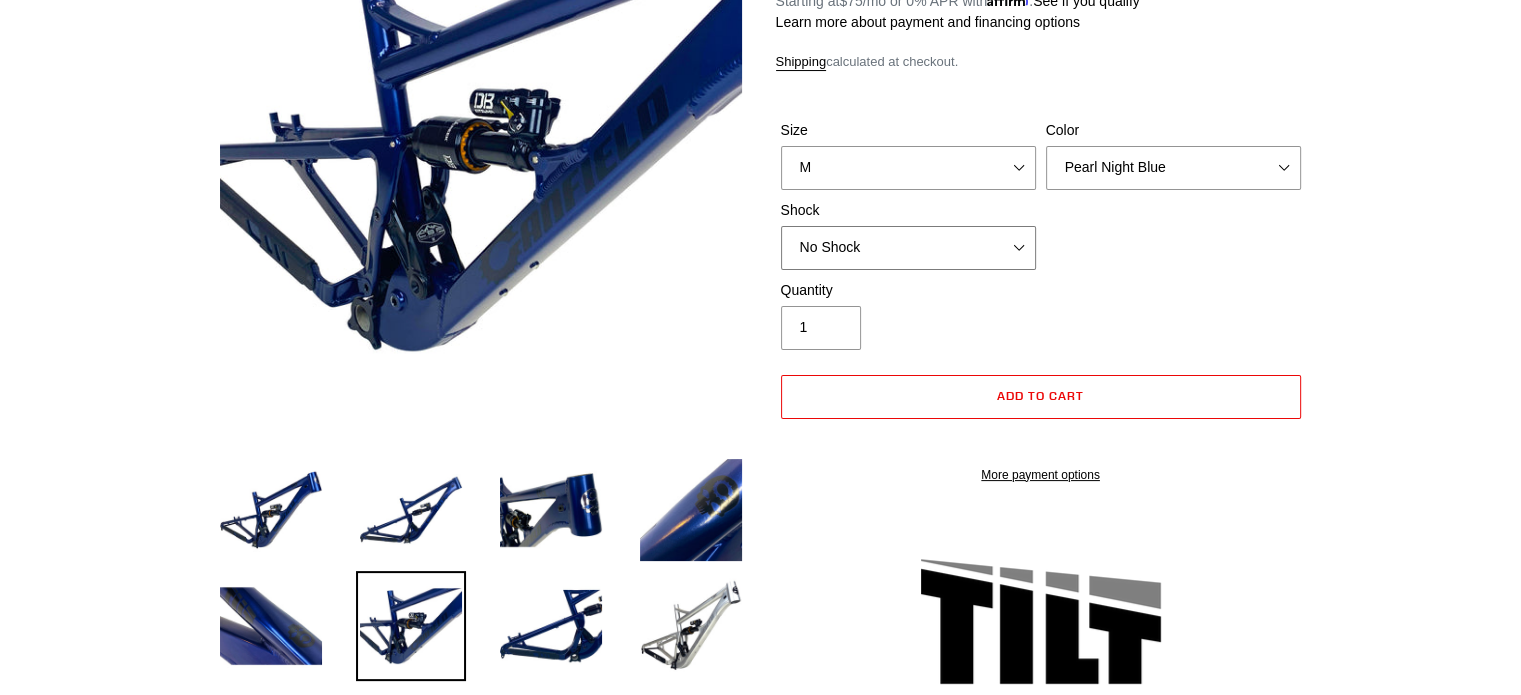 click on "No Shock
Cane Creek DB Kitsuma Air
RockShox Deluxe Ultimate
Fox FLOAT X
EXT Storia Lok V3" at bounding box center (908, 248) 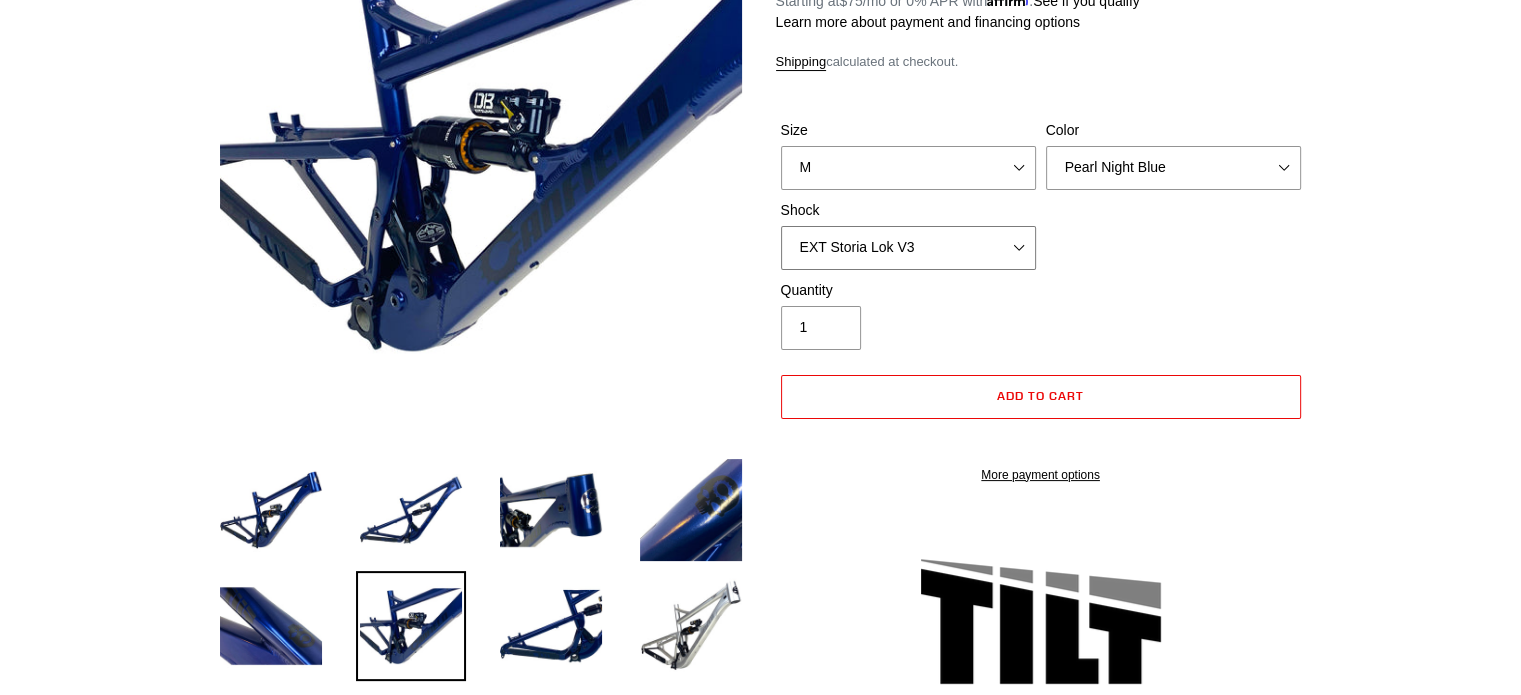 click on "No Shock
Cane Creek DB Kitsuma Air
RockShox Deluxe Ultimate
Fox FLOAT X
EXT Storia Lok V3" at bounding box center (908, 248) 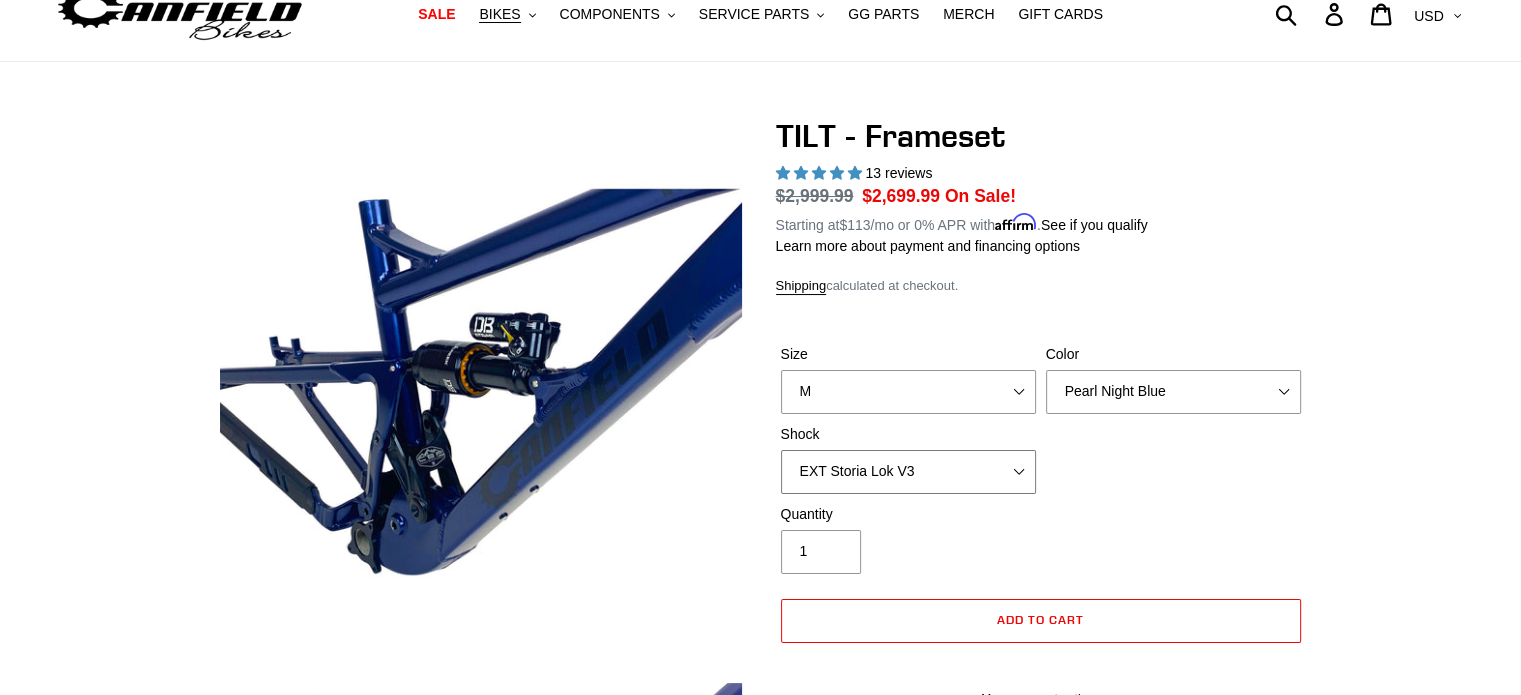 scroll, scrollTop: 300, scrollLeft: 0, axis: vertical 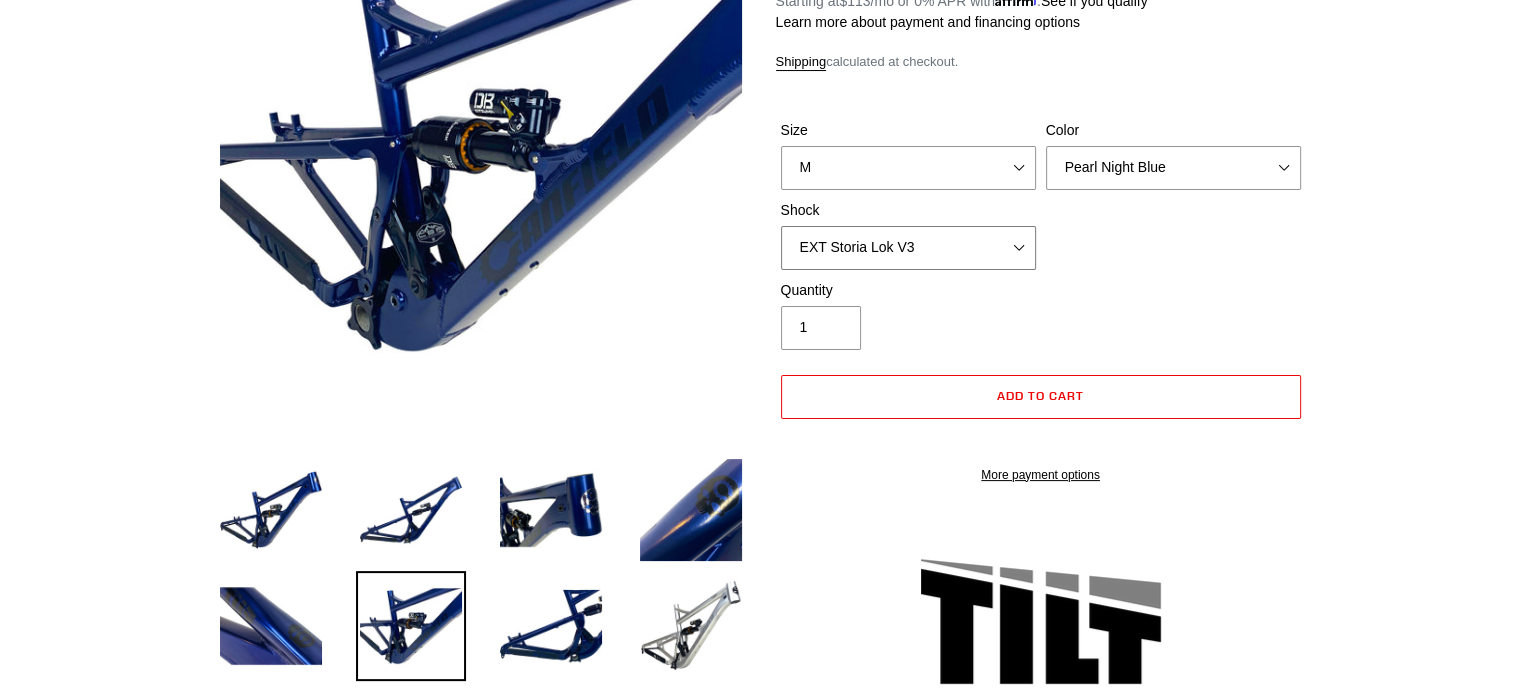 click on "No Shock
Cane Creek DB Kitsuma Air
RockShox Deluxe Ultimate
Fox FLOAT X
EXT Storia Lok V3" at bounding box center [908, 248] 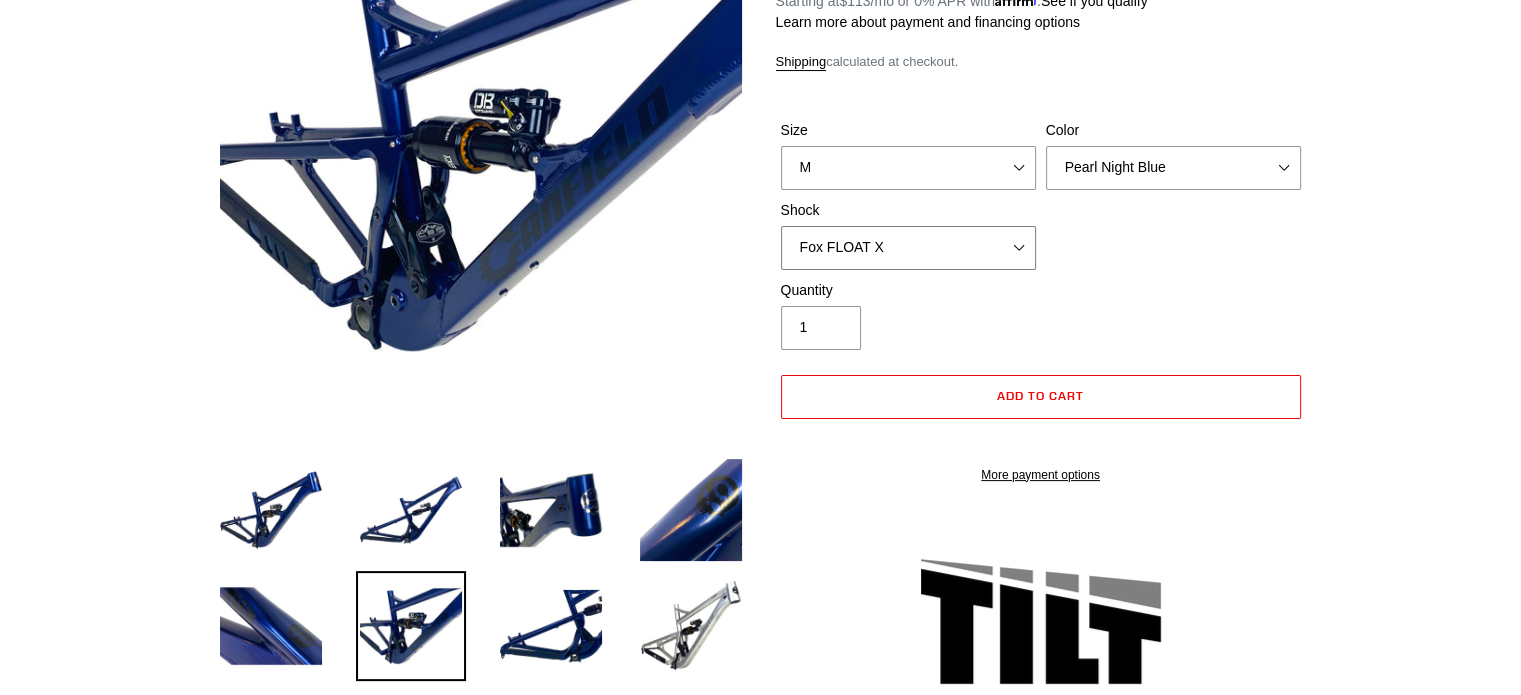click on "No Shock
Cane Creek DB Kitsuma Air
RockShox Deluxe Ultimate
Fox FLOAT X
EXT Storia Lok V3" at bounding box center (908, 248) 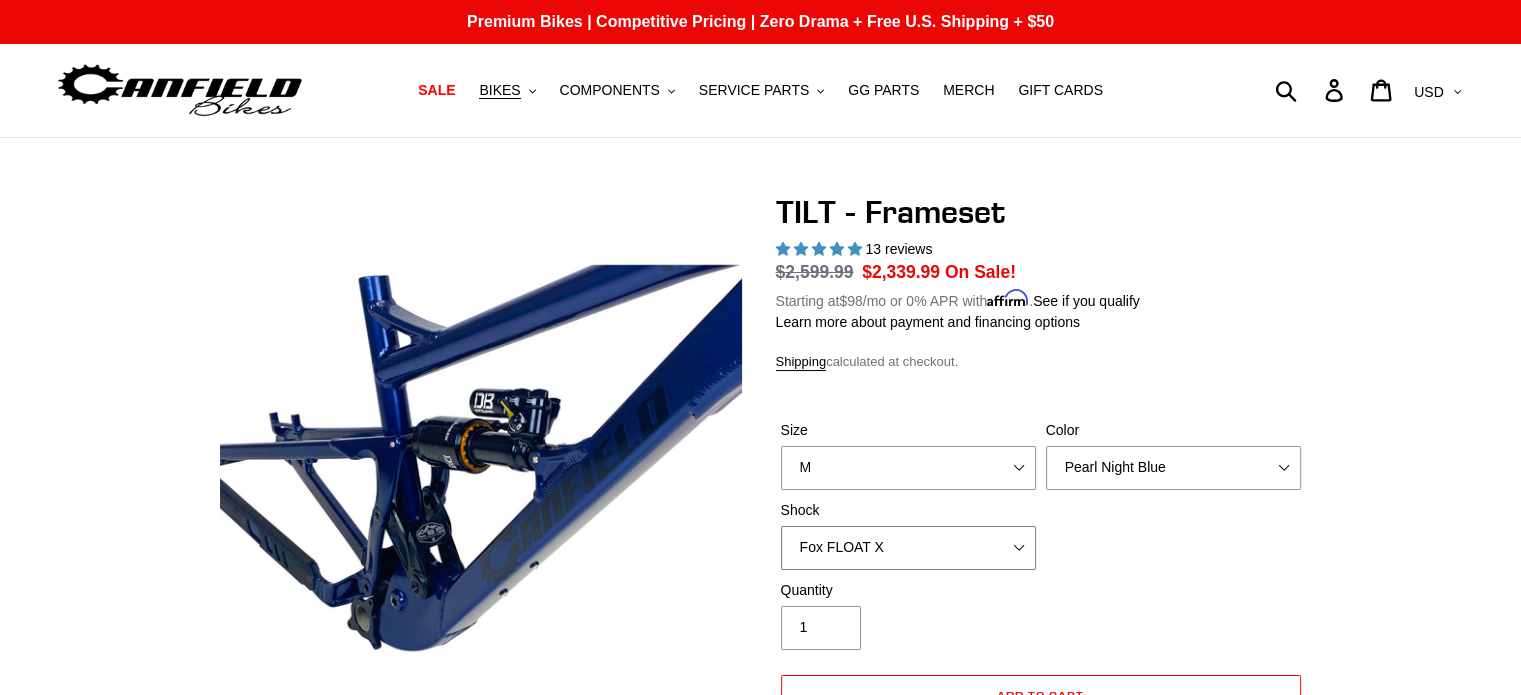 scroll, scrollTop: 200, scrollLeft: 0, axis: vertical 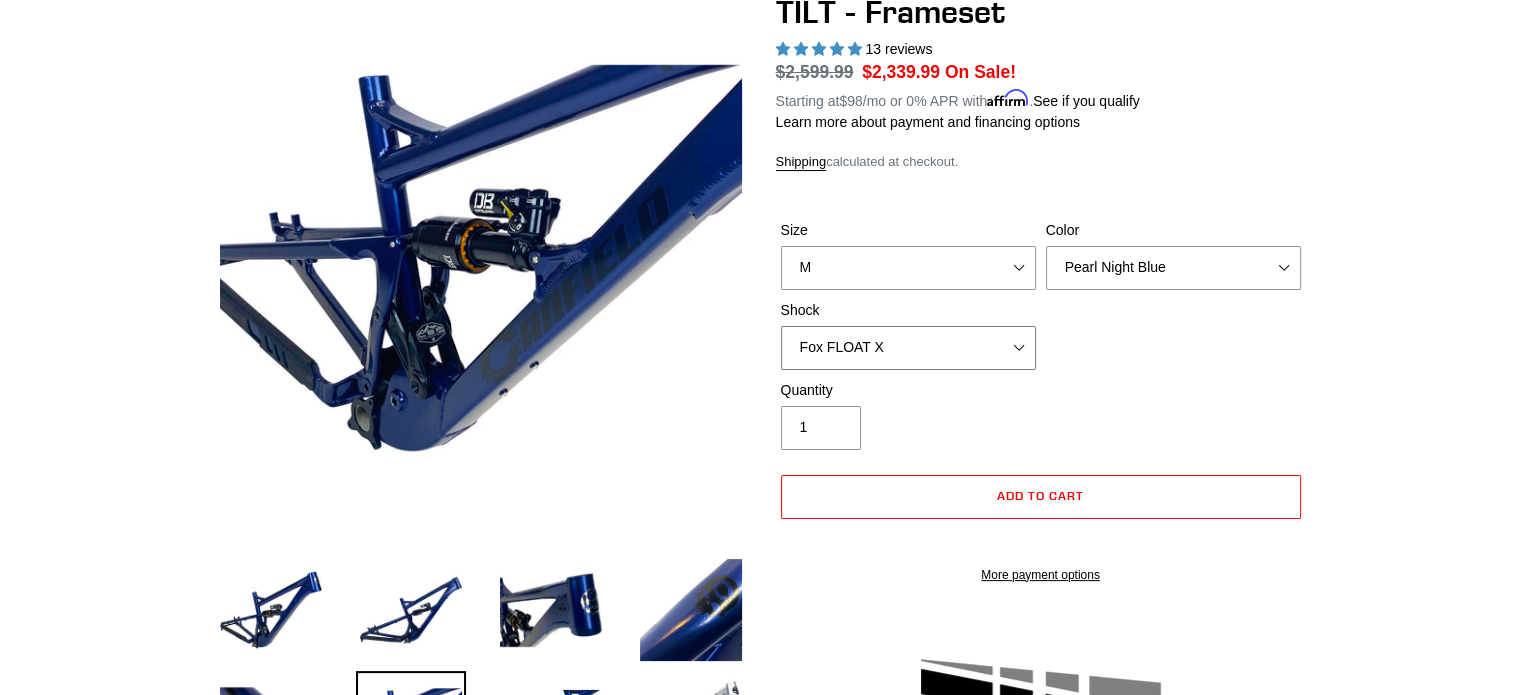 click on "No Shock
Cane Creek DB Kitsuma Air
RockShox Deluxe Ultimate
Fox FLOAT X
EXT Storia Lok V3" at bounding box center [908, 348] 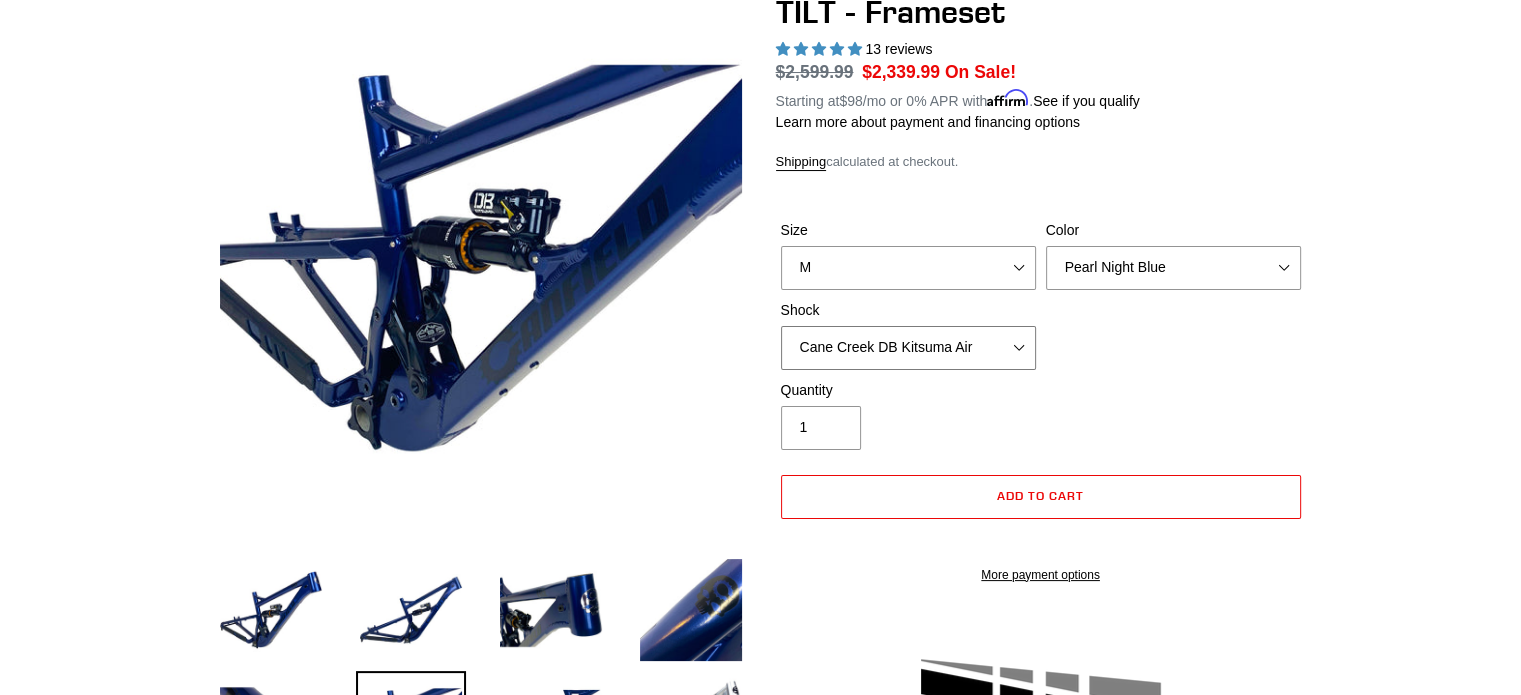 click on "No Shock
Cane Creek DB Kitsuma Air
RockShox Deluxe Ultimate
Fox FLOAT X
EXT Storia Lok V3" at bounding box center [908, 348] 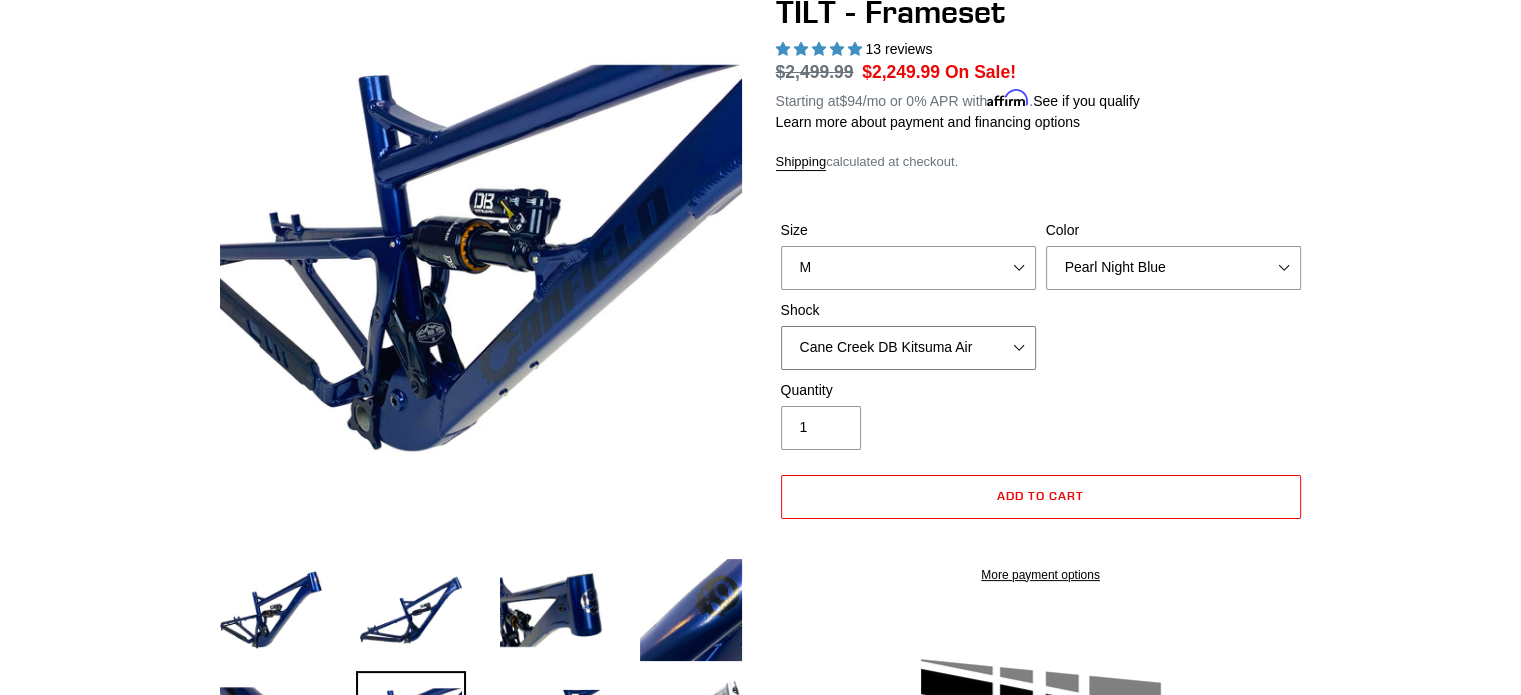 click on "No Shock
Cane Creek DB Kitsuma Air
RockShox Deluxe Ultimate
Fox FLOAT X
EXT Storia Lok V3" at bounding box center (908, 348) 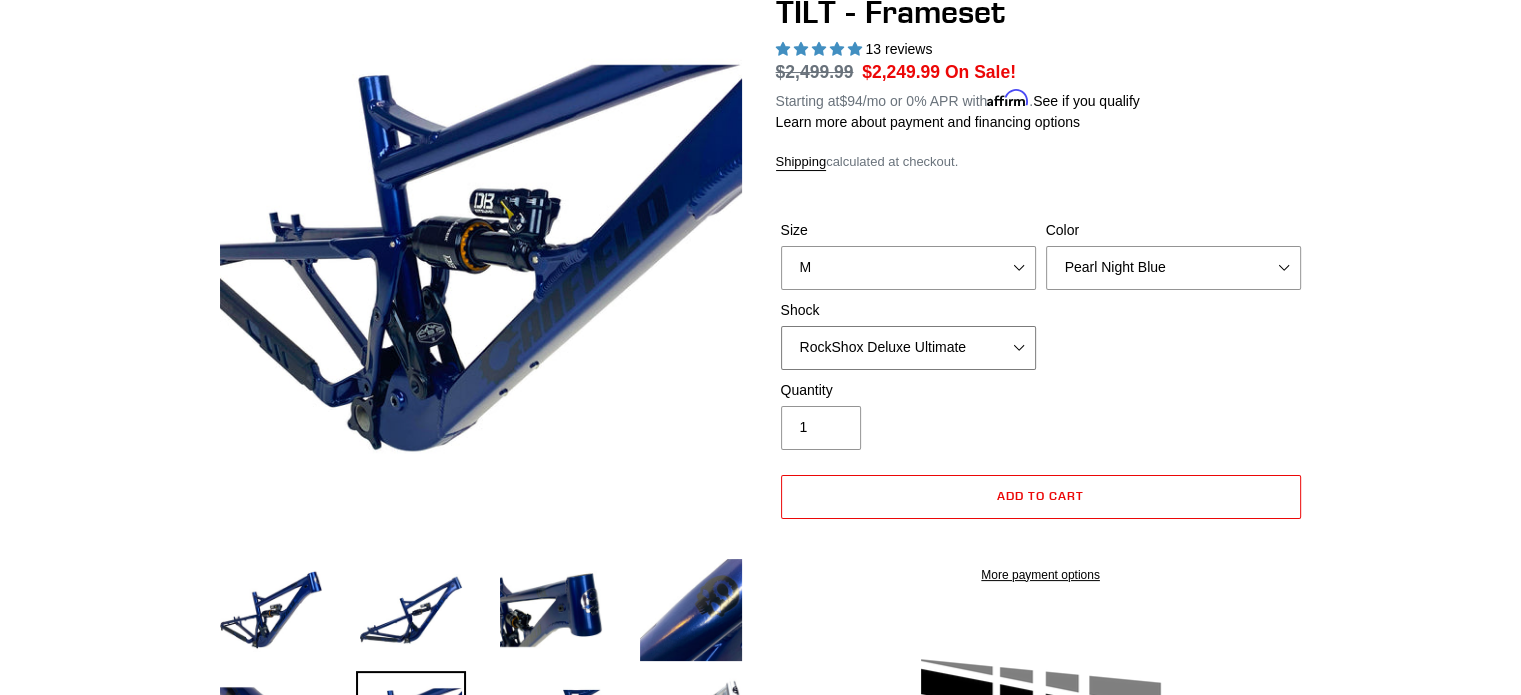 click on "No Shock
Cane Creek DB Kitsuma Air
RockShox Deluxe Ultimate
Fox FLOAT X
EXT Storia Lok V3" at bounding box center (908, 348) 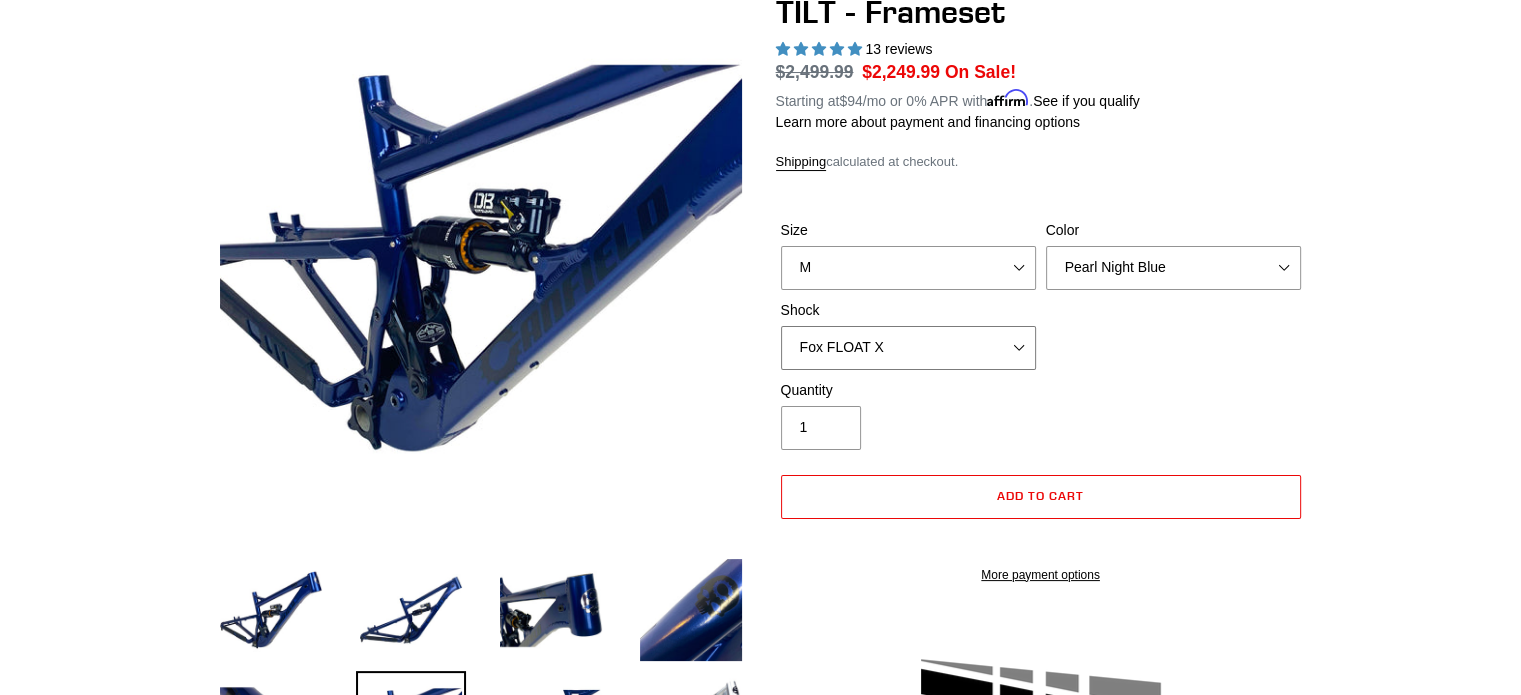 click on "No Shock
Cane Creek DB Kitsuma Air
RockShox Deluxe Ultimate
Fox FLOAT X
EXT Storia Lok V3" at bounding box center [908, 348] 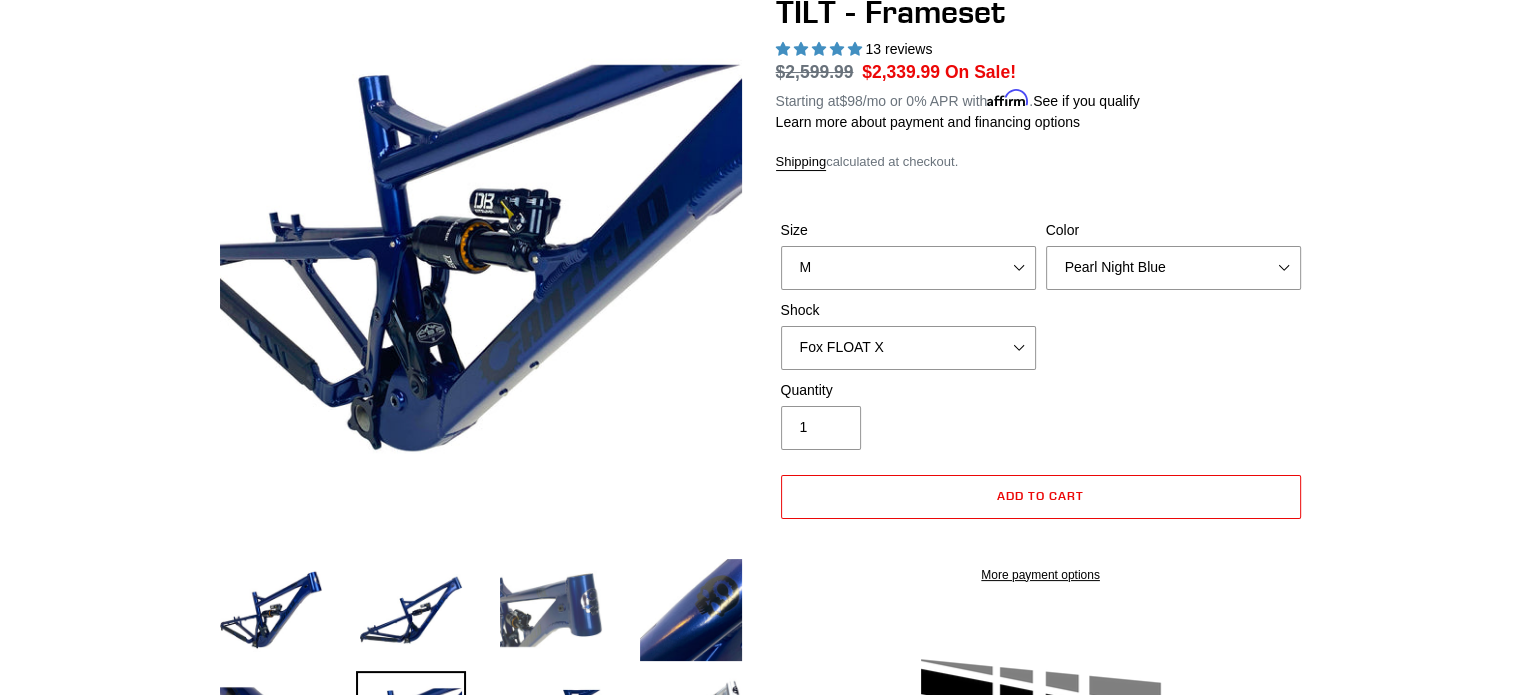 click at bounding box center [551, 610] 